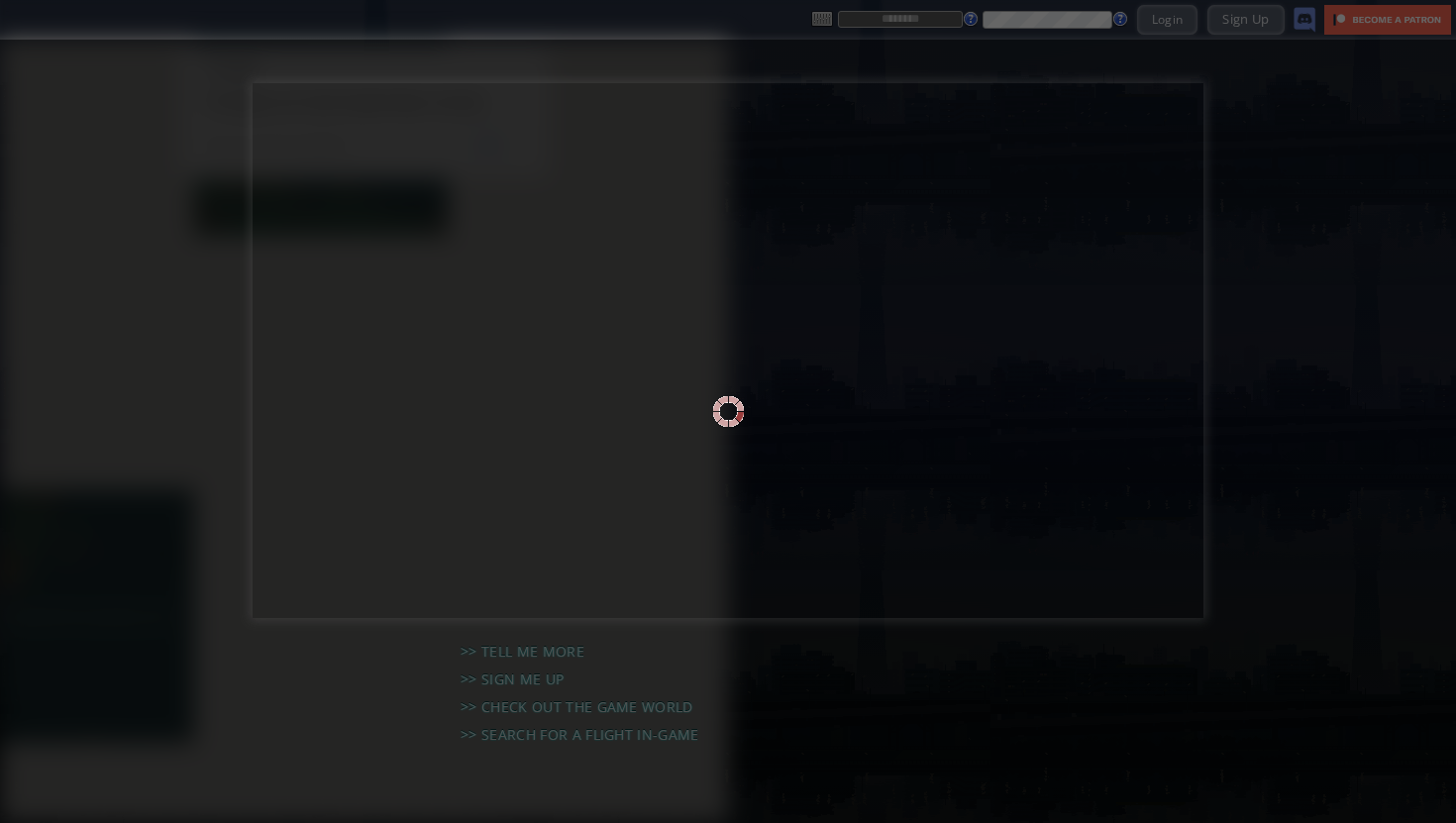 scroll, scrollTop: 0, scrollLeft: 0, axis: both 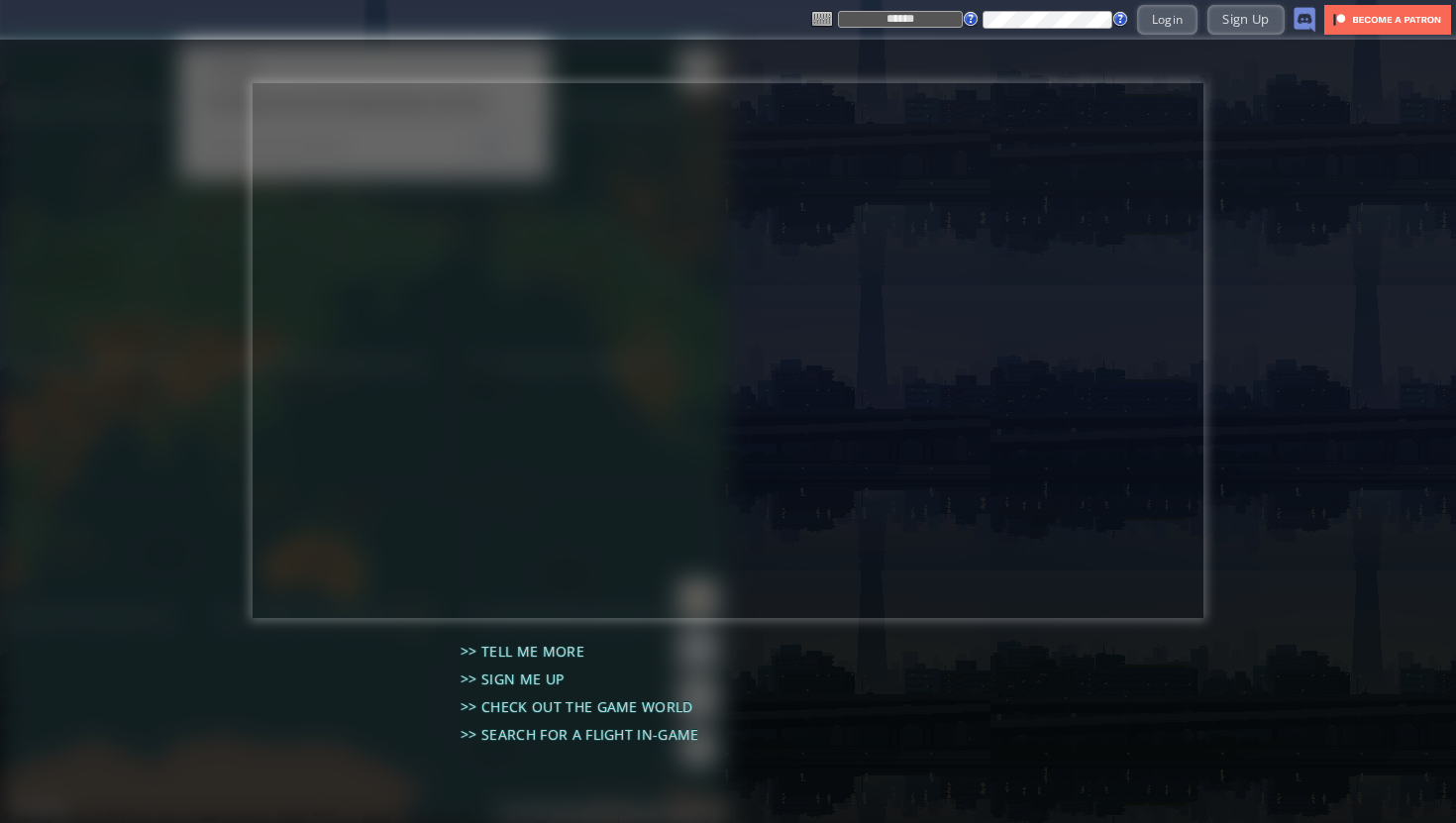 click on "******" at bounding box center [900, 19] 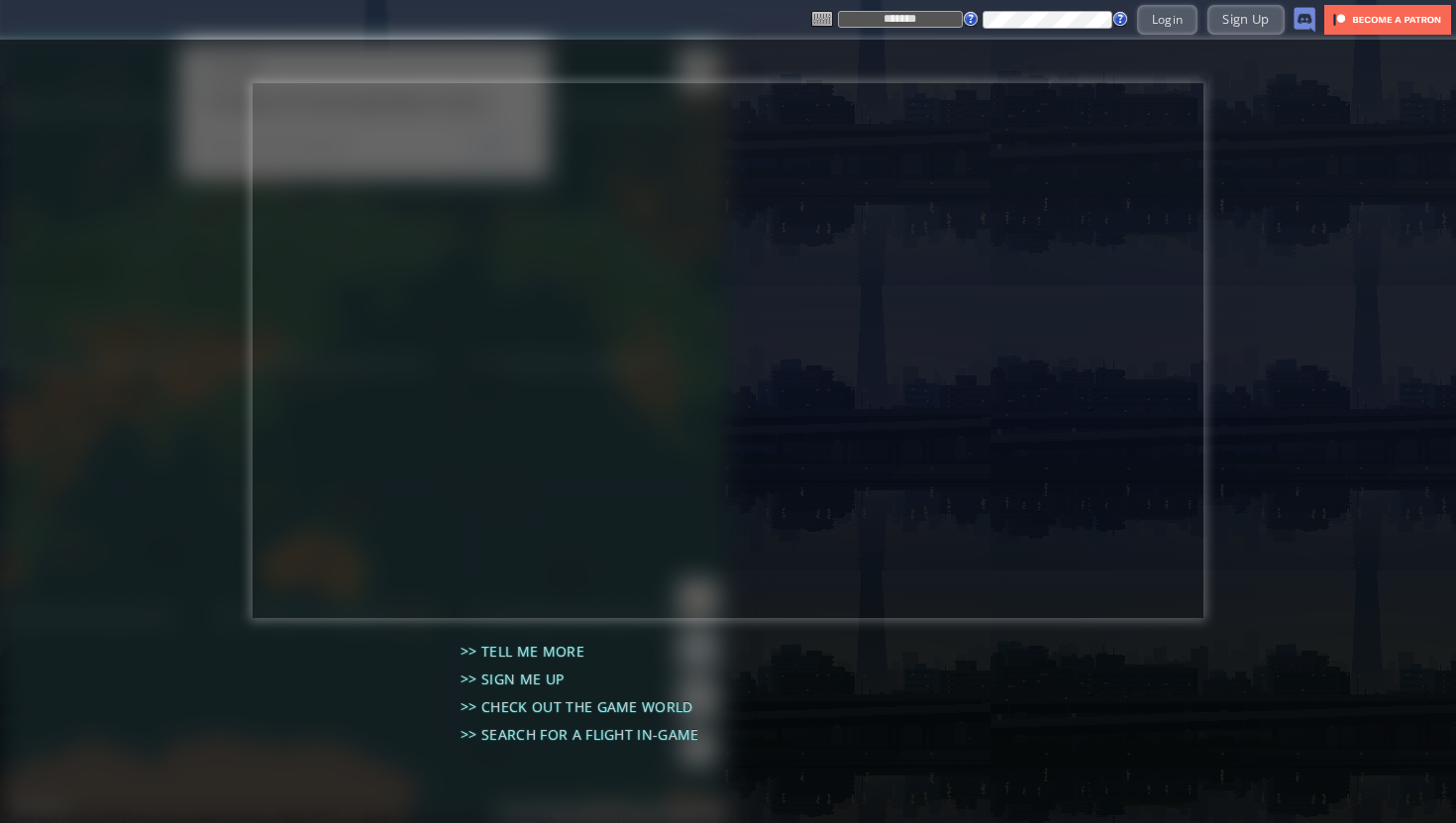type on "*******" 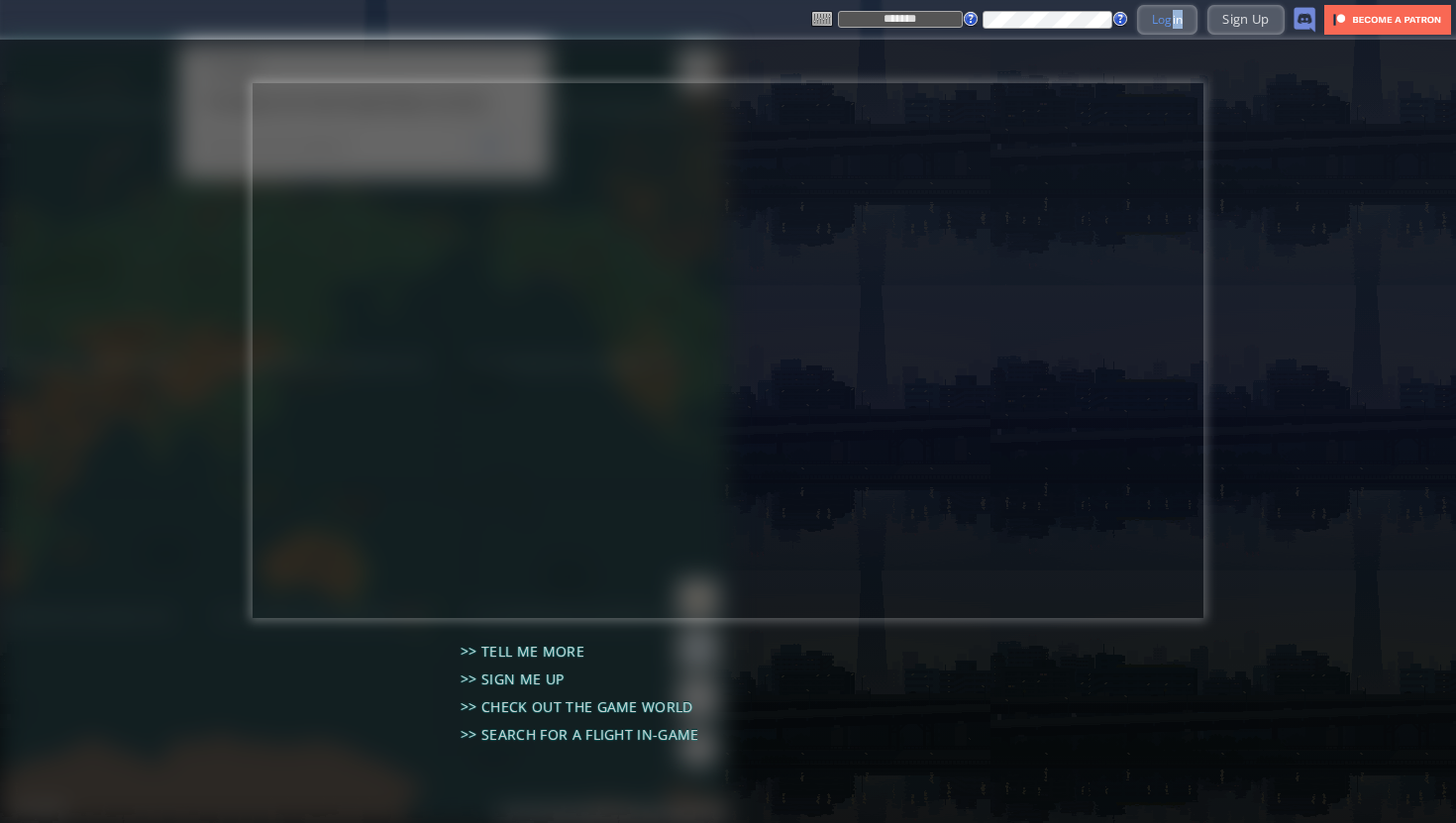 drag, startPoint x: 1212, startPoint y: 27, endPoint x: 1161, endPoint y: 23, distance: 51.156622 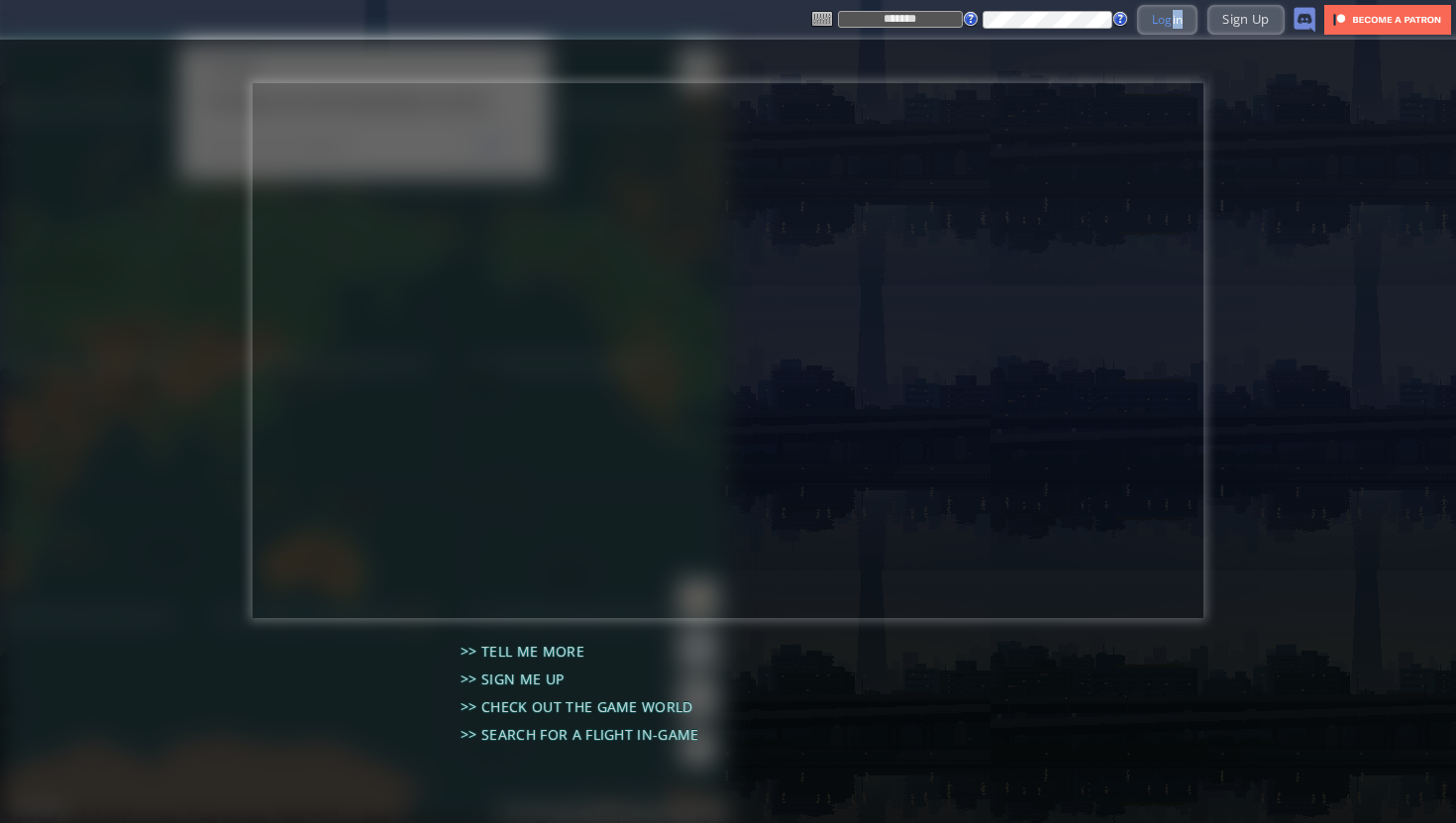 click on "*******
Login
Sign Up" at bounding box center (1064, 19) 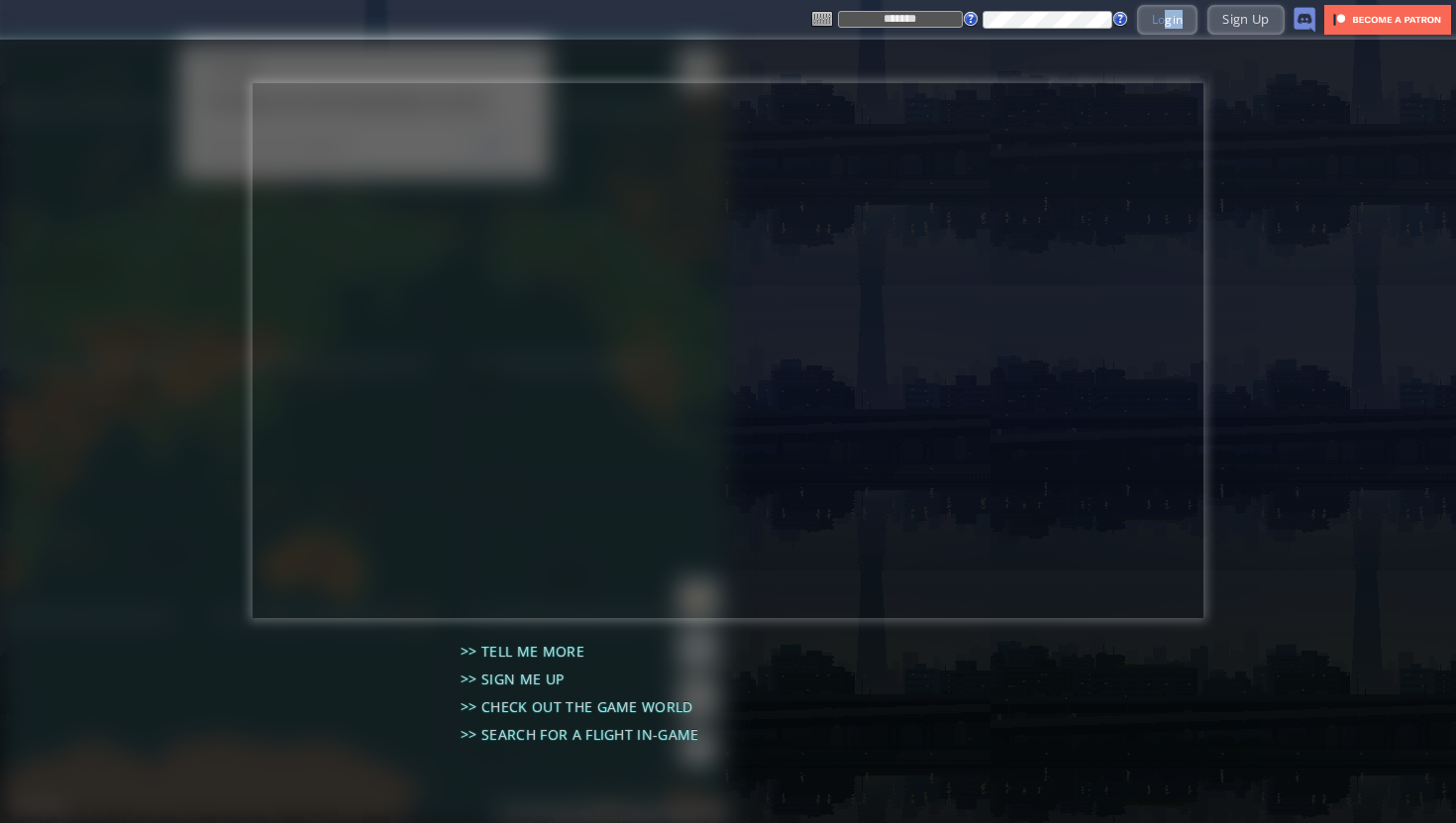 click on "Login" at bounding box center [1168, 19] 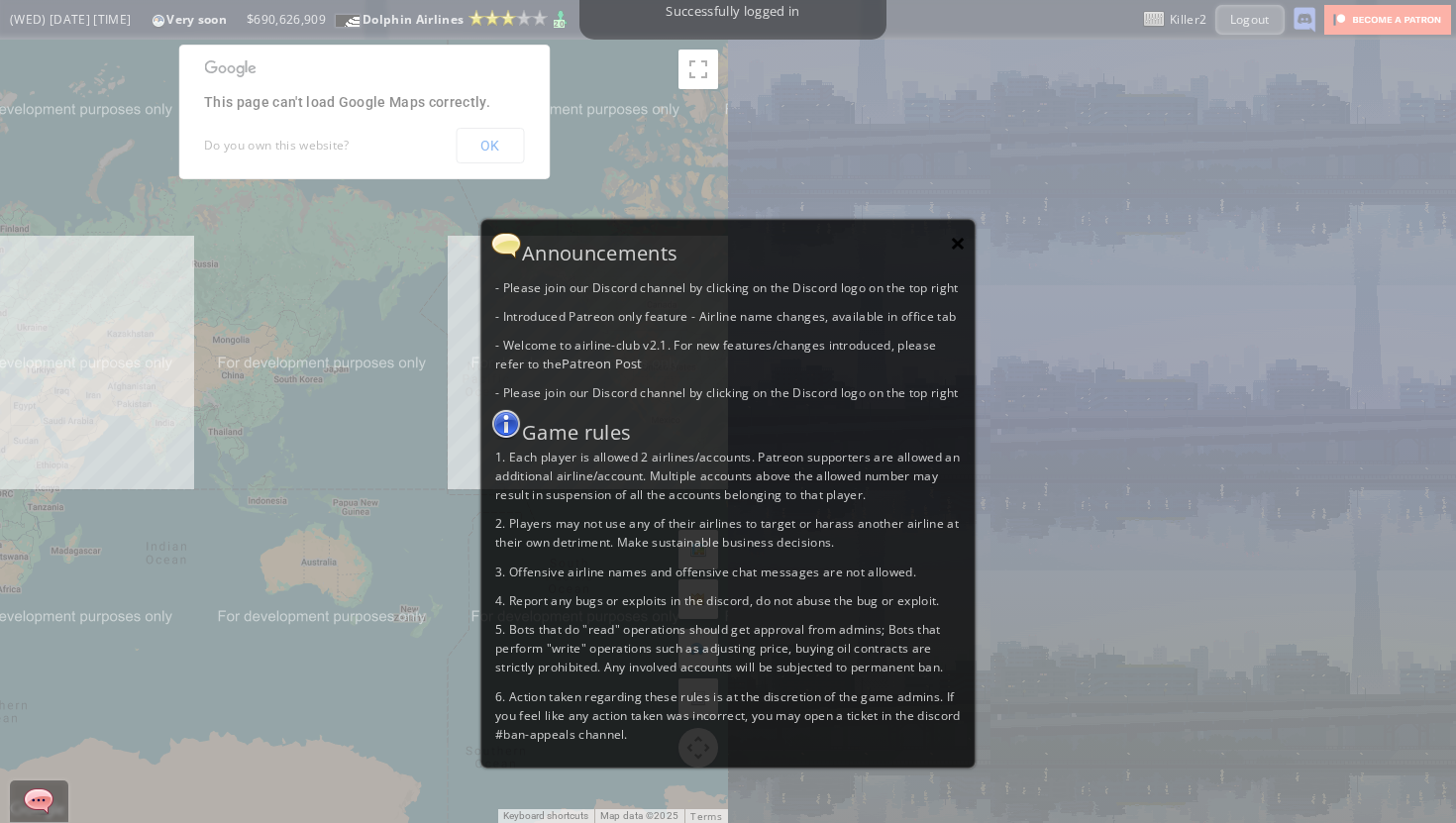 click on "×" at bounding box center [958, 243] 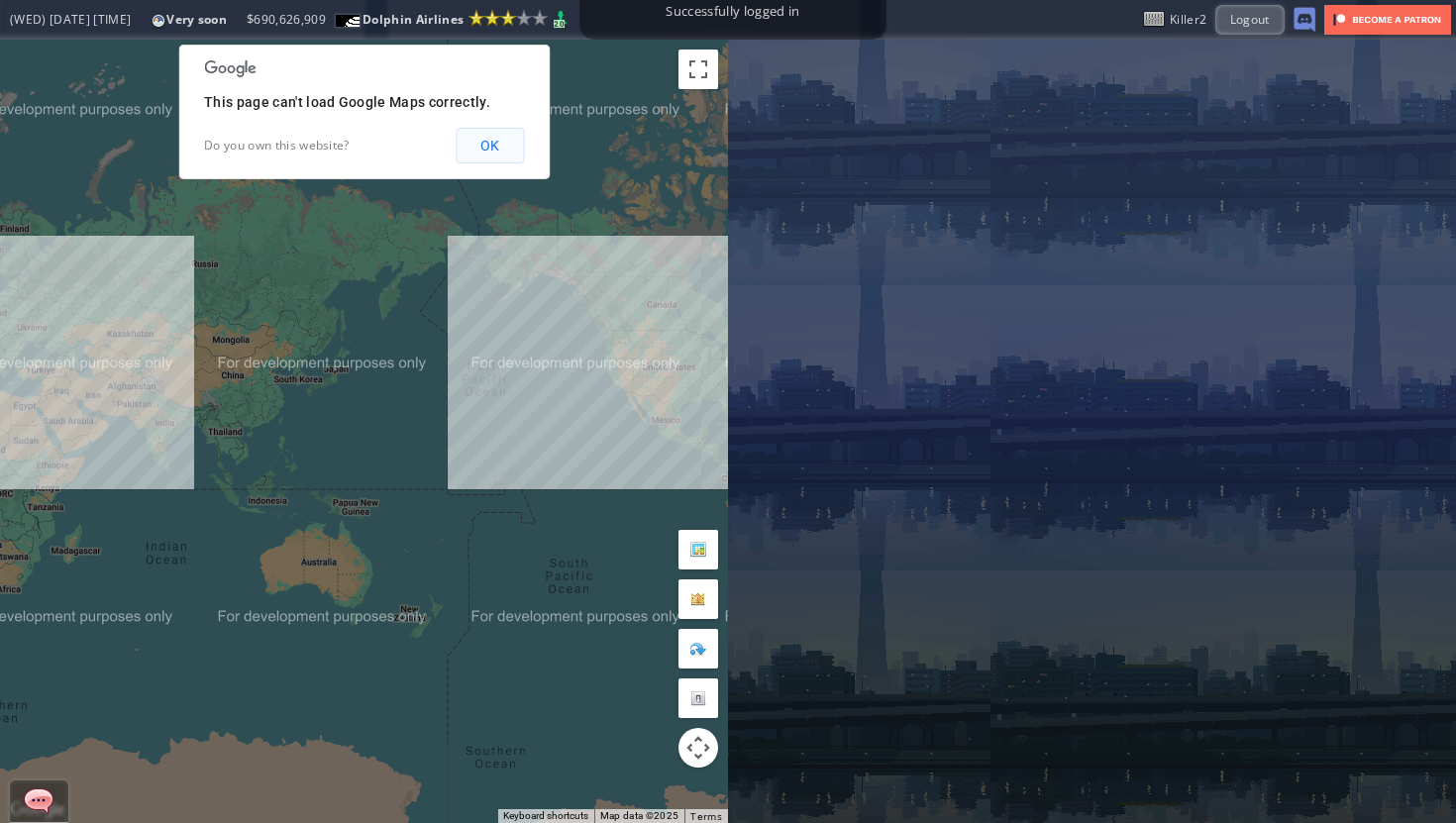 click on "OK" at bounding box center (489, 146) 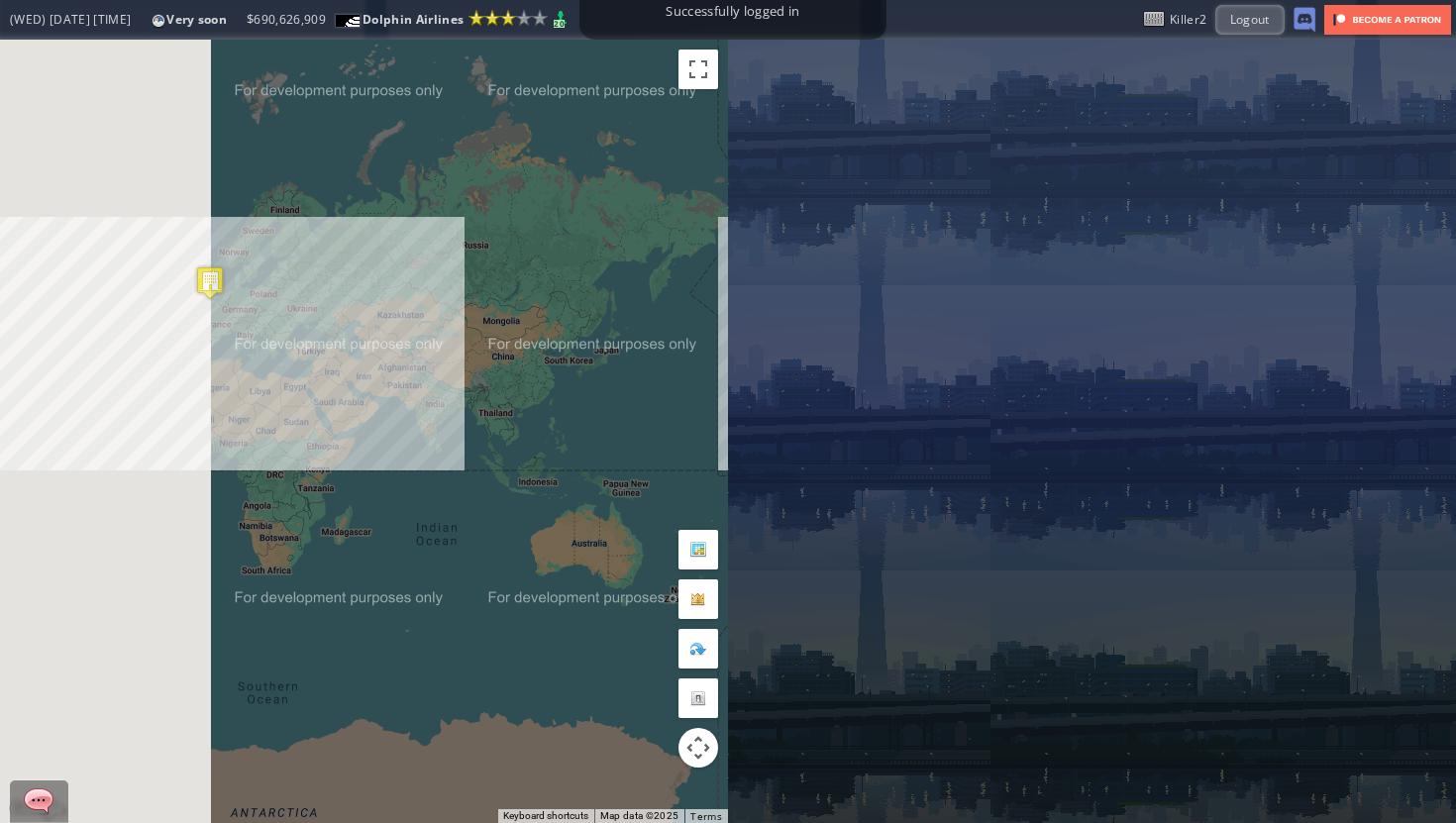 drag, startPoint x: 484, startPoint y: 143, endPoint x: 873, endPoint y: 122, distance: 389.5664 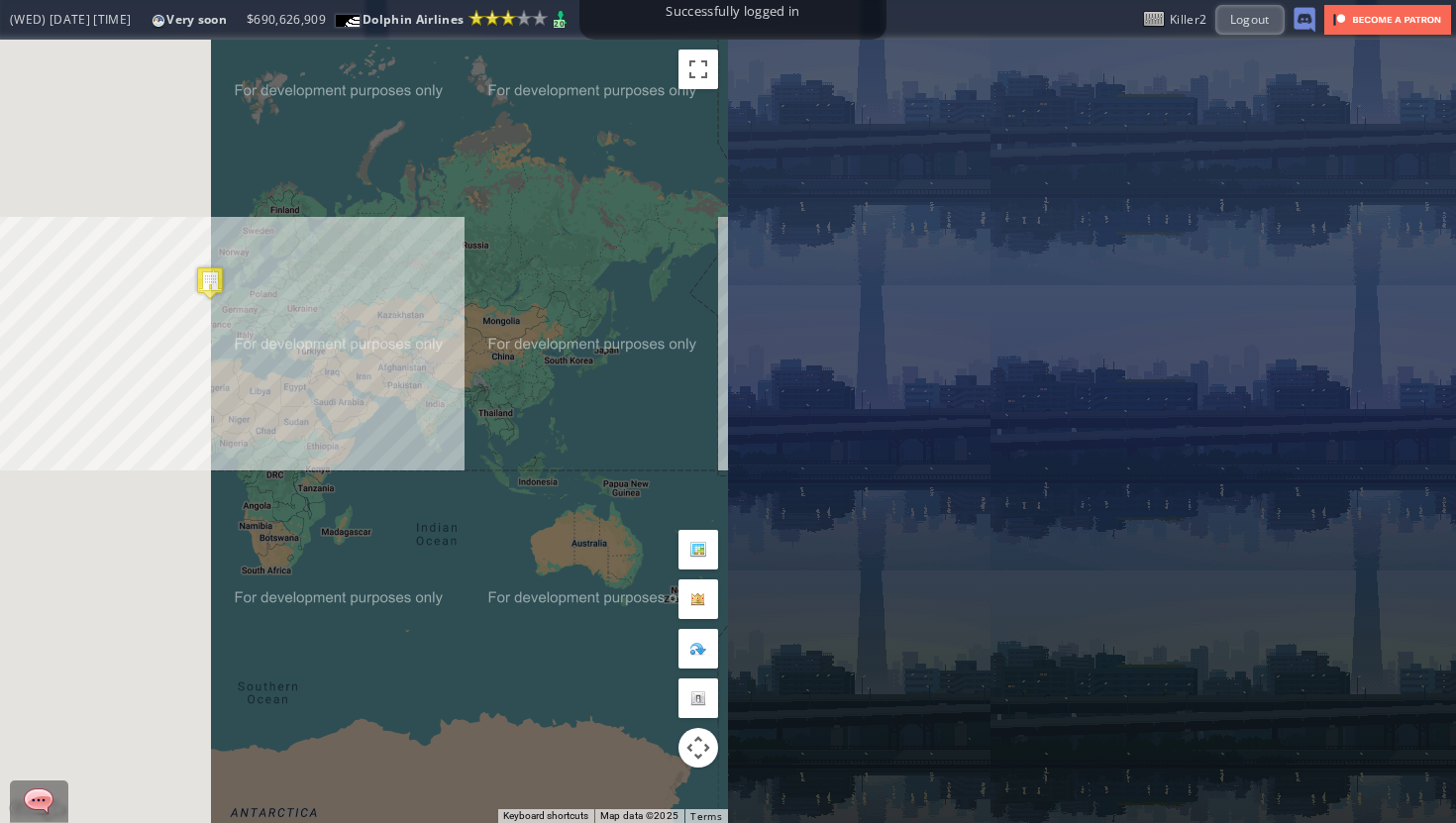 click on "← Move left → Move right ↑ Move up ↓ Move down + Zoom in - Zoom out Home Jump left by 75% End Jump right by 75% Page Up Jump up by 75% Page Down Jump down by 75% To navigate, press the arrow keys. Keyboard shortcuts Map Data Map data ©2025 Map data ©2025 500 km  Click to toggle between metric and imperial units Terms Report a map error
Current Details
From:
To:
Flight Code:
Distance:
Airplane:
Price:
Overall Quality:
Overall quality is determined by:
Edit Qtr" at bounding box center [728, 431] 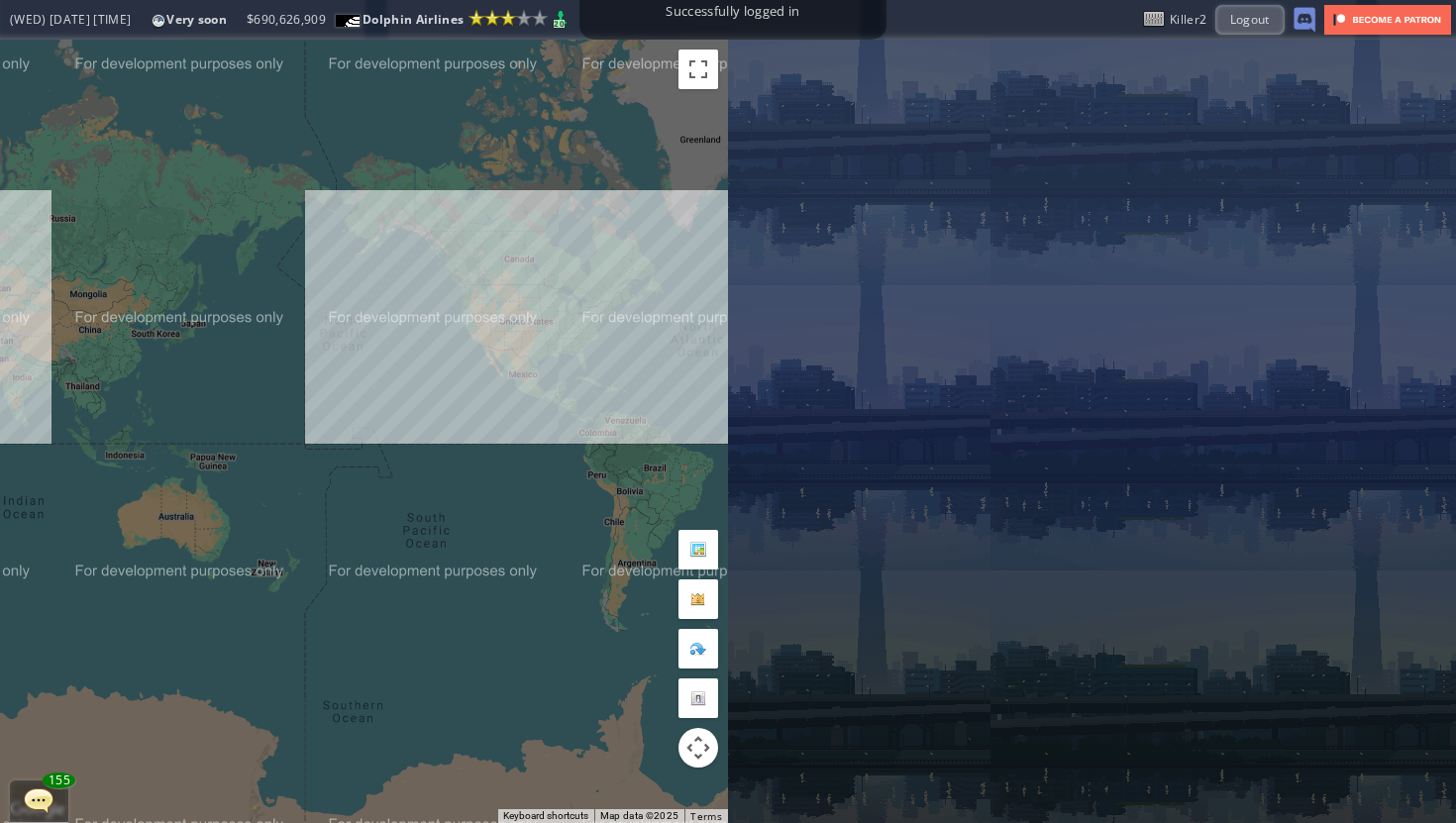 click on "To navigate, press the arrow keys." at bounding box center (364, 431) 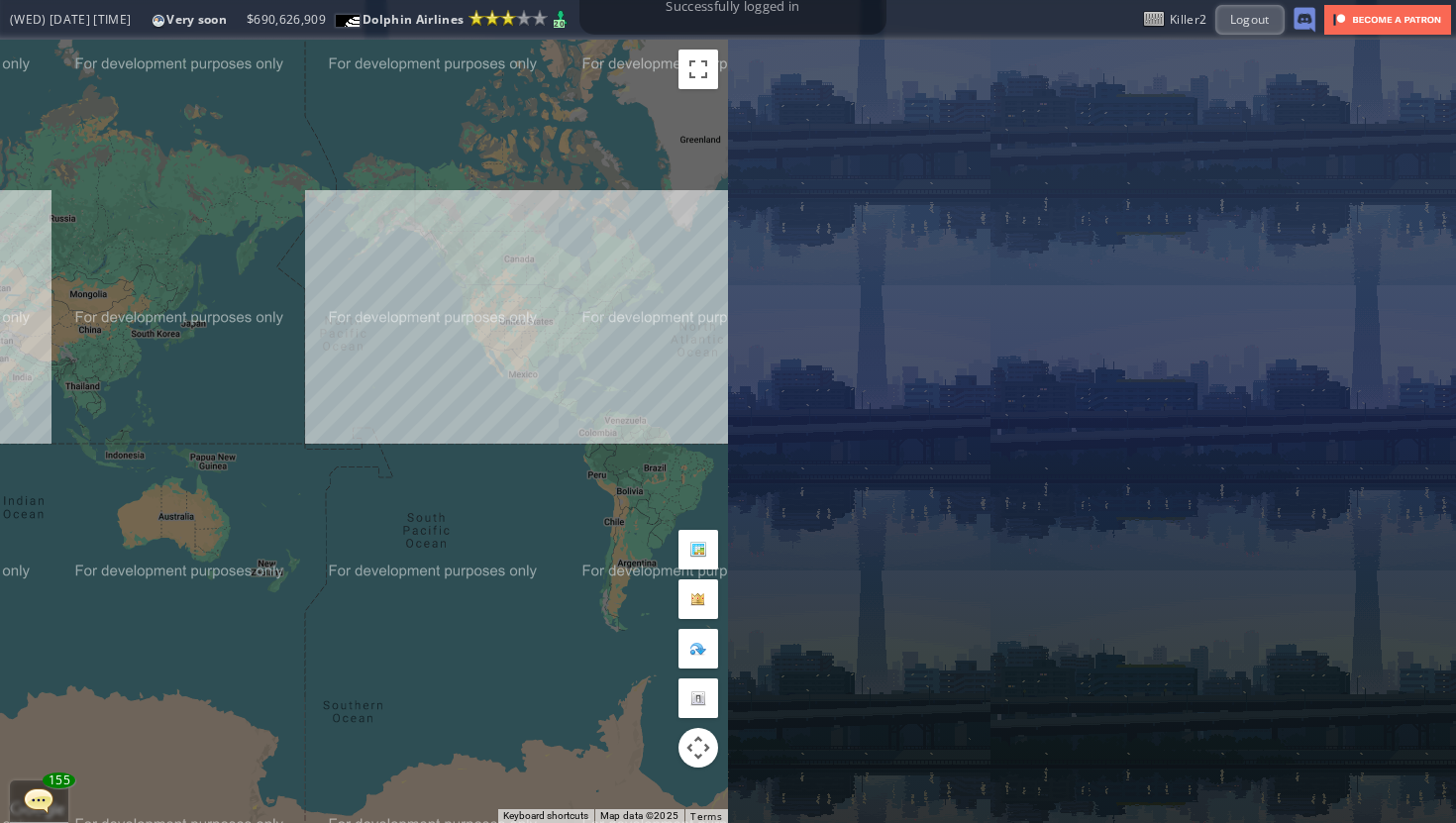 click on "To navigate, press the arrow keys." at bounding box center (364, 431) 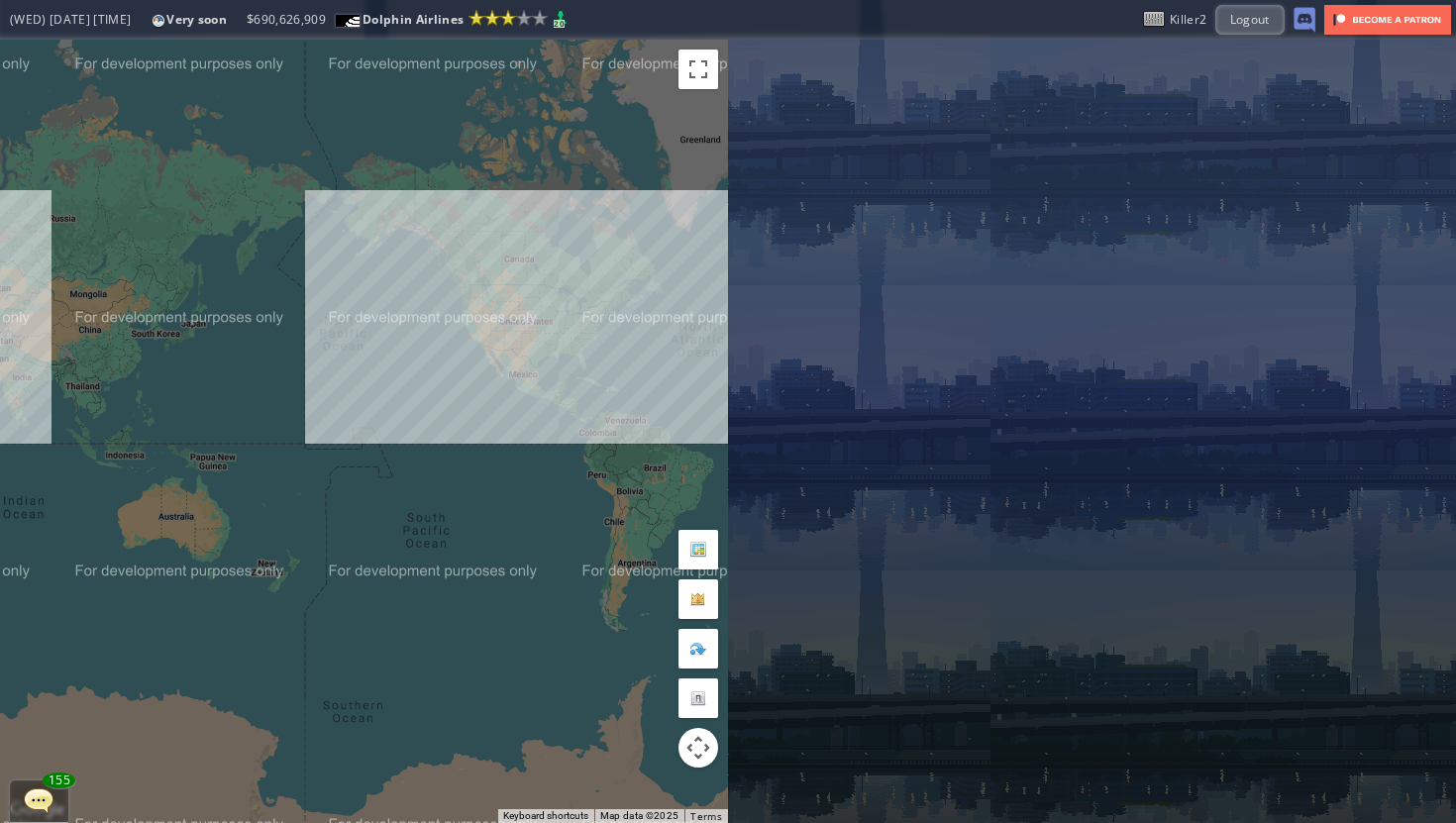 click on "To navigate, press the arrow keys." at bounding box center [364, 431] 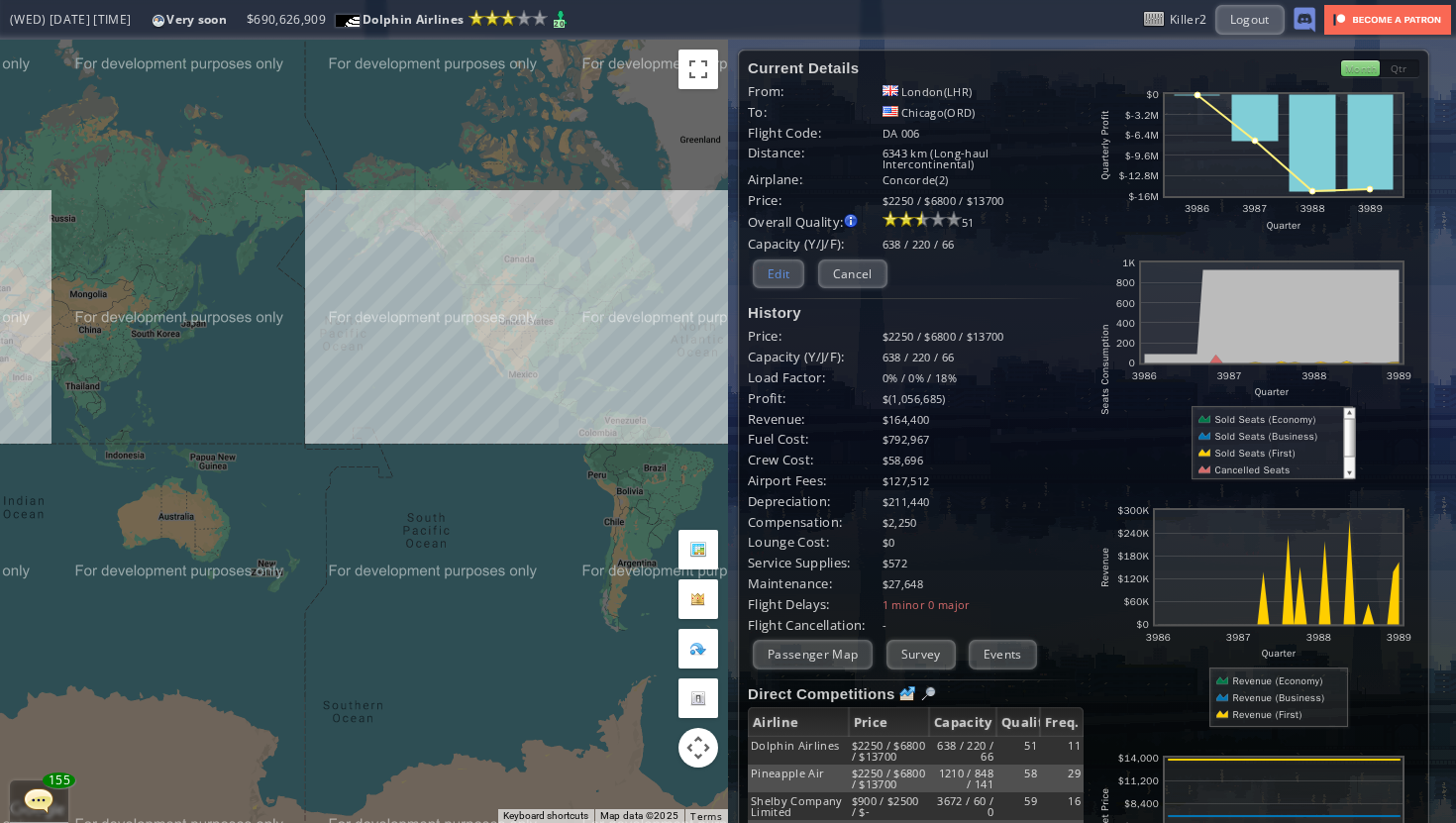 click on "Edit" at bounding box center (779, 273) 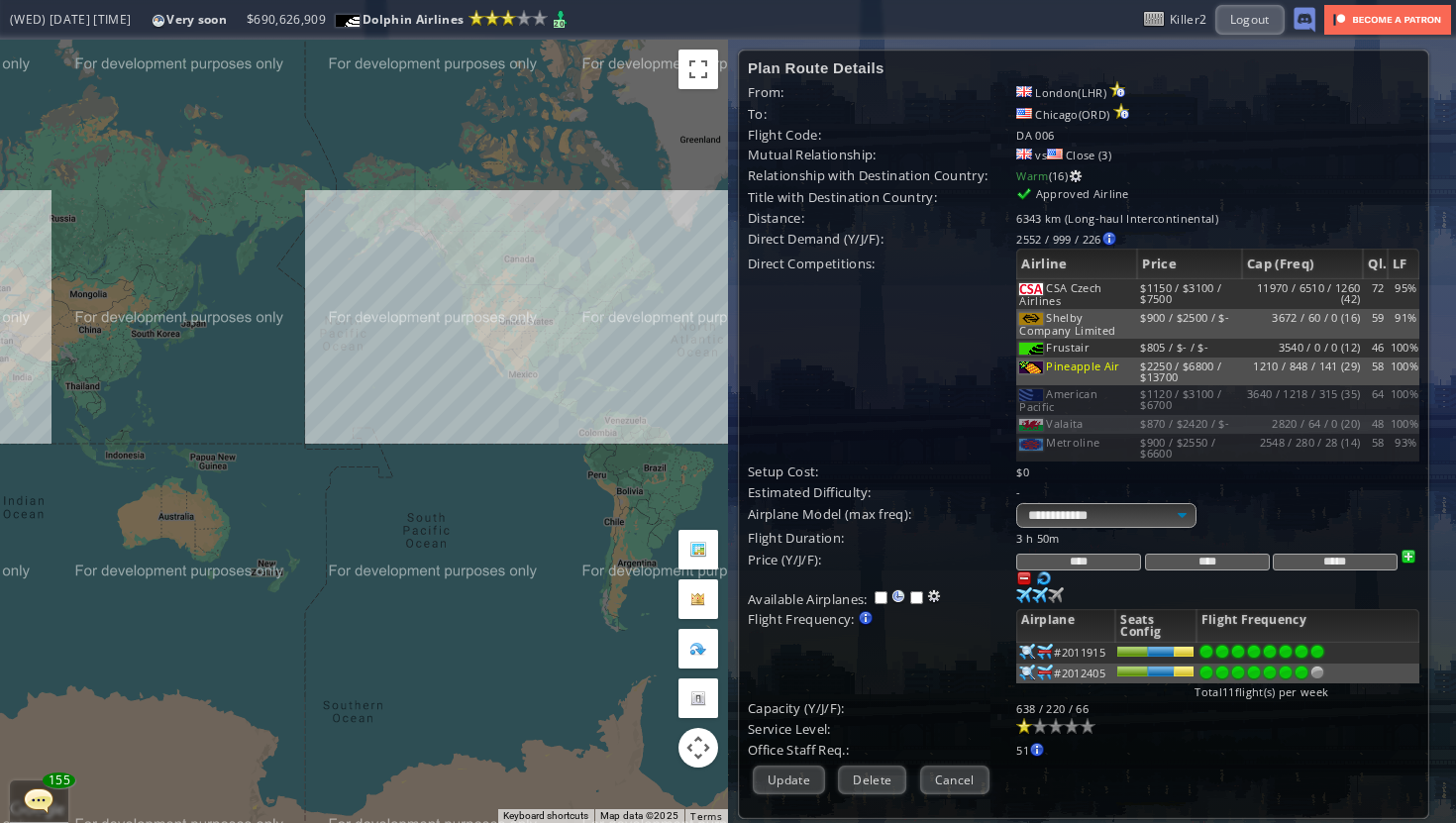 click at bounding box center [1301, 652] 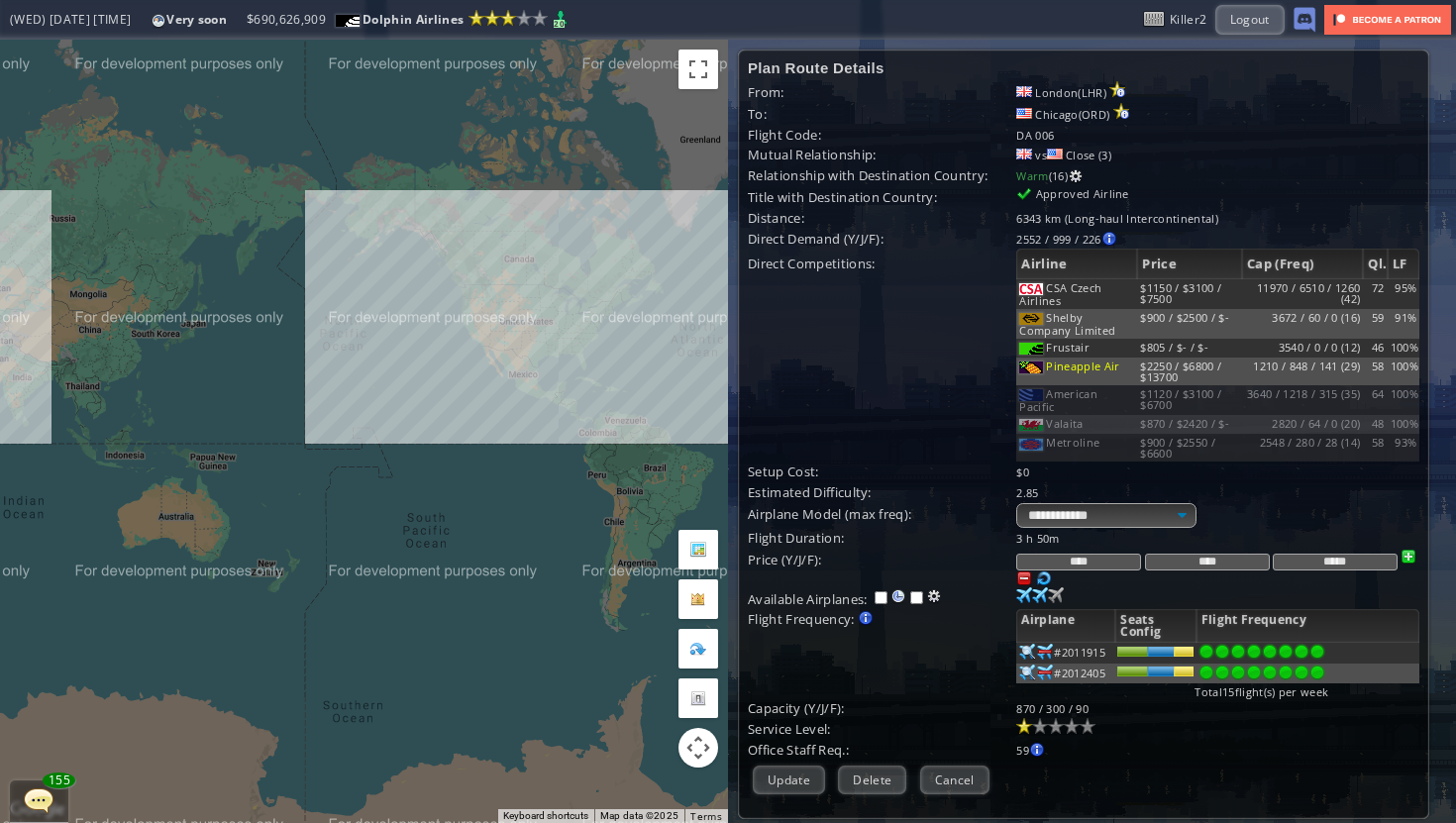 click at bounding box center (1317, 652) 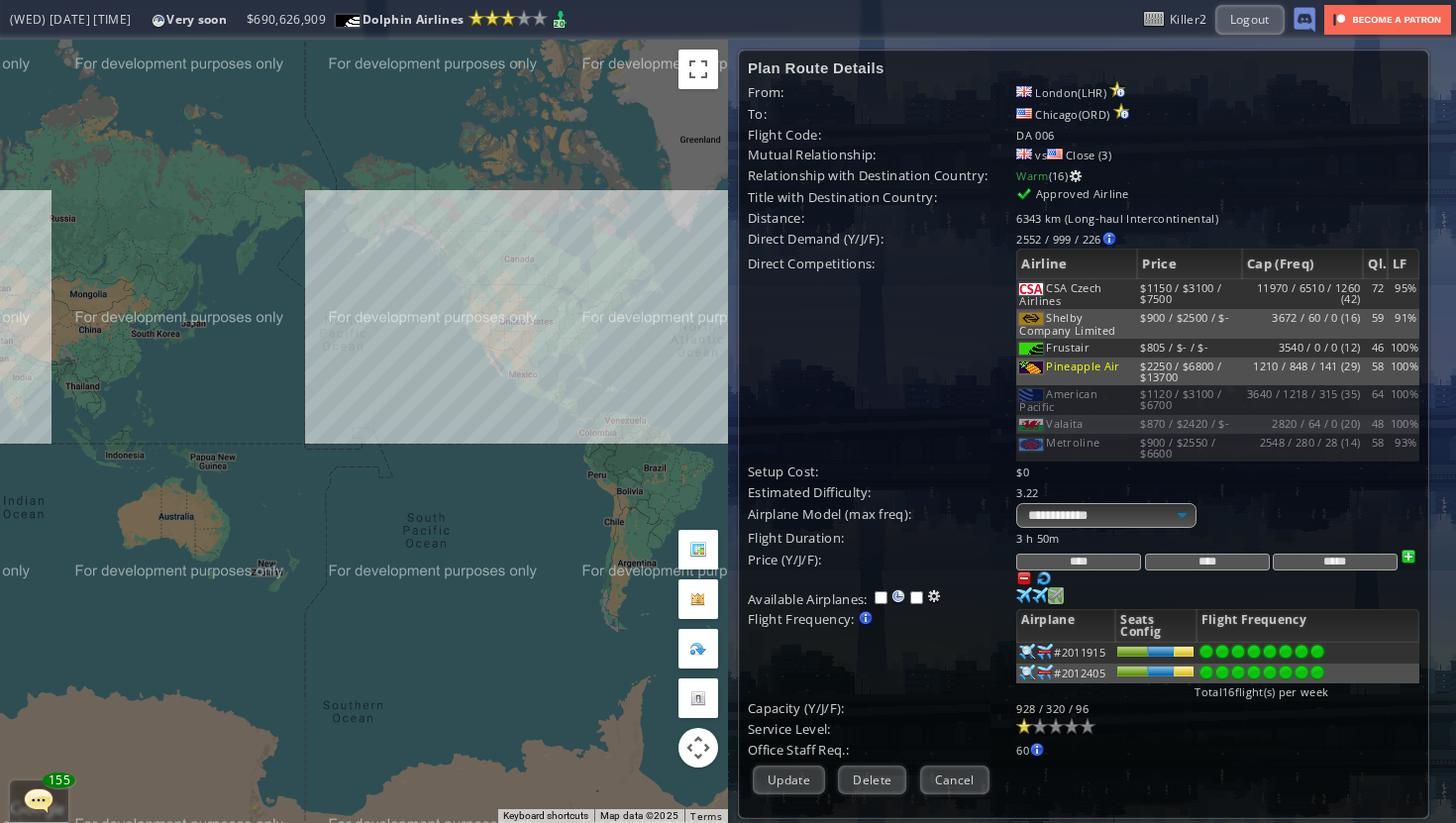 click at bounding box center (1024, 595) 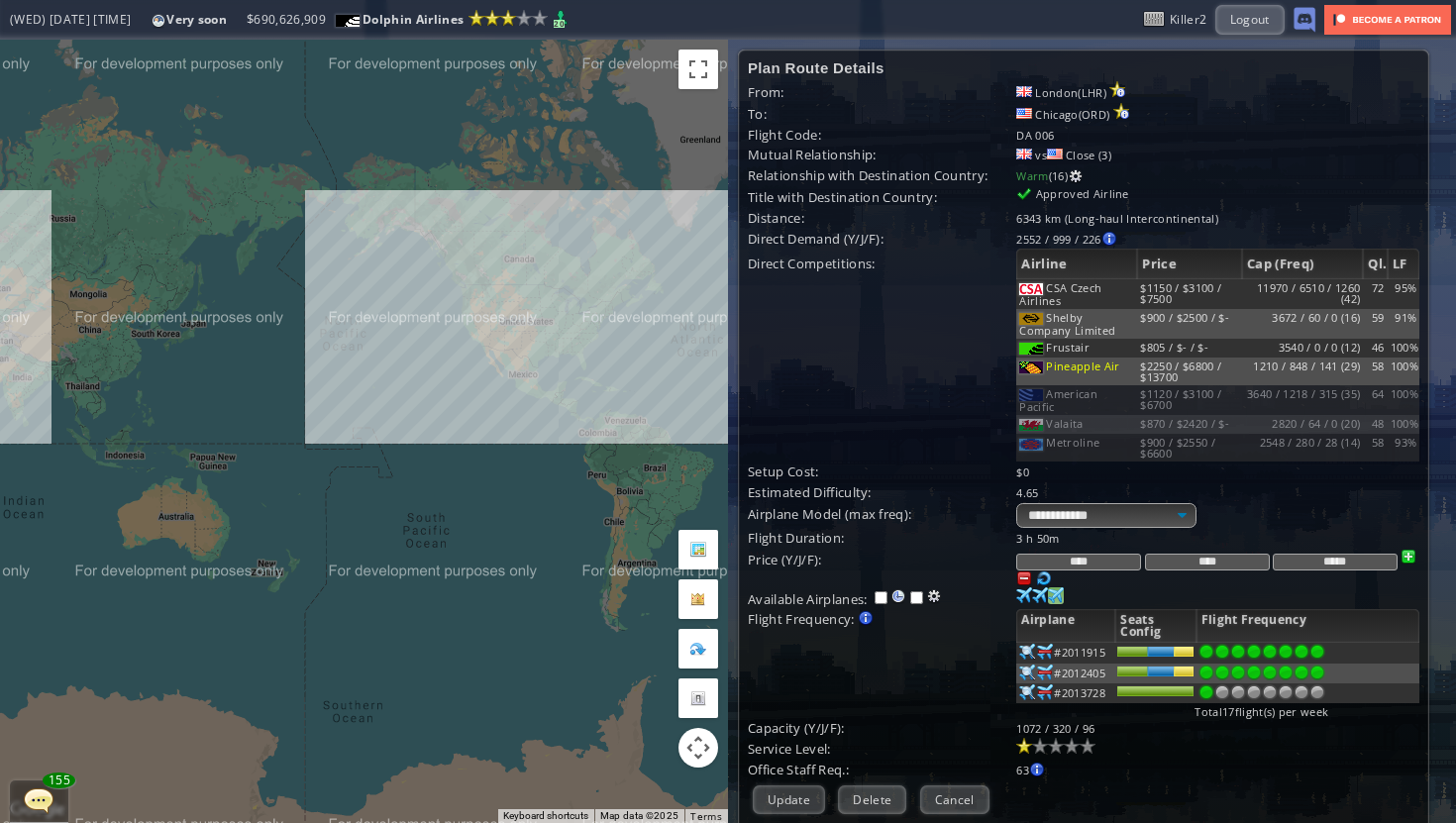 click at bounding box center [1308, 653] 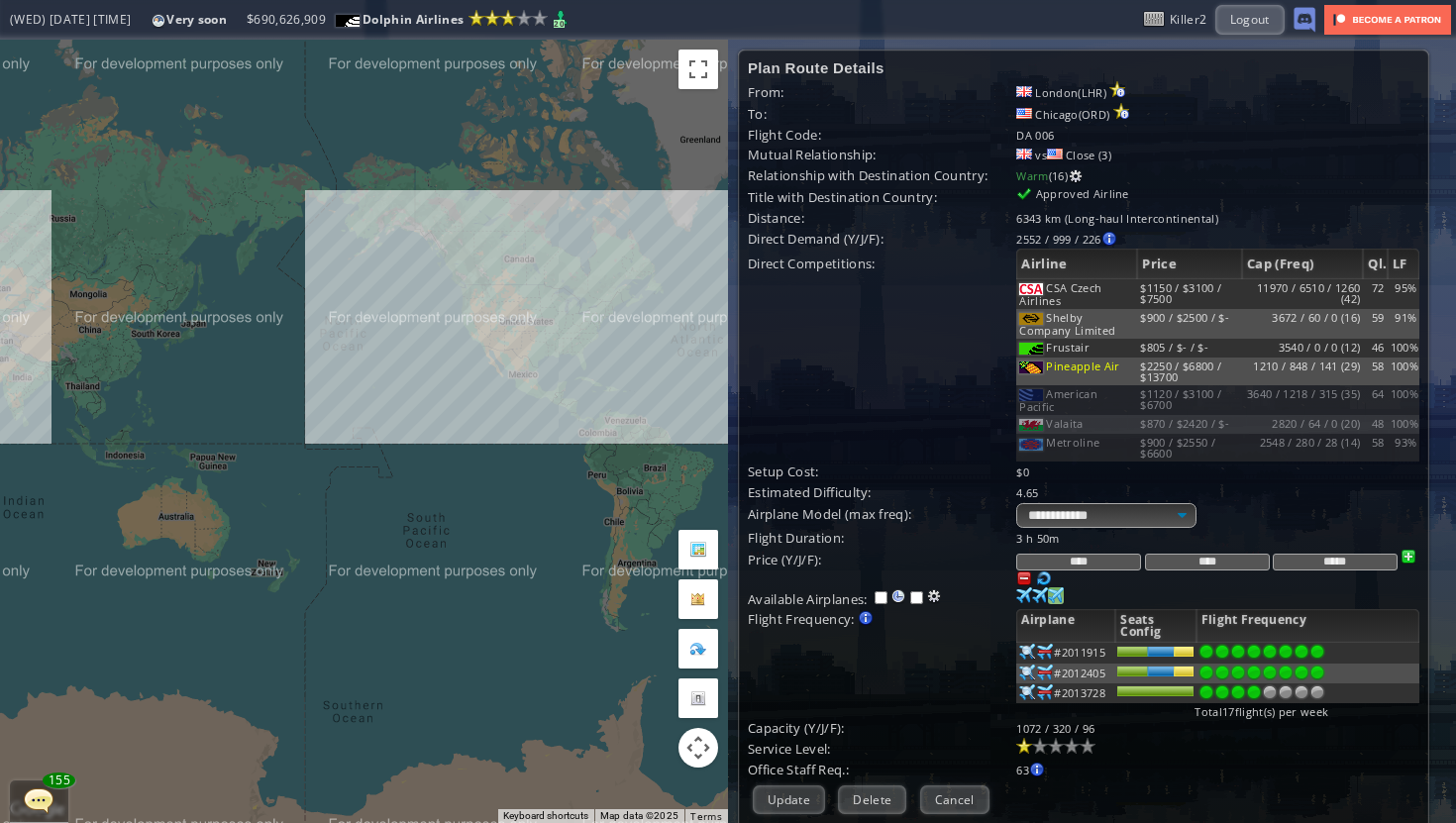 click at bounding box center [1254, 652] 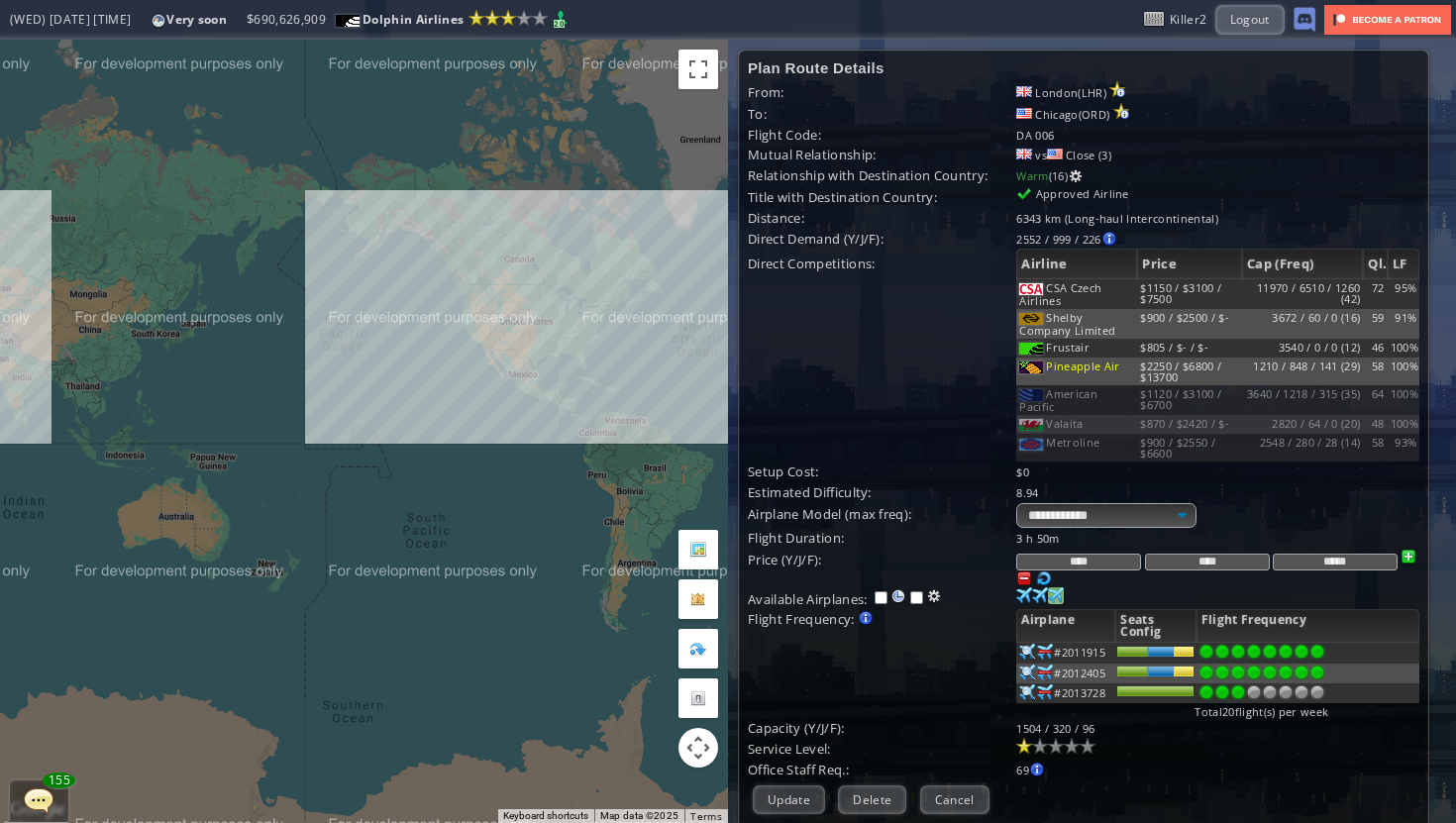 click at bounding box center (1238, 652) 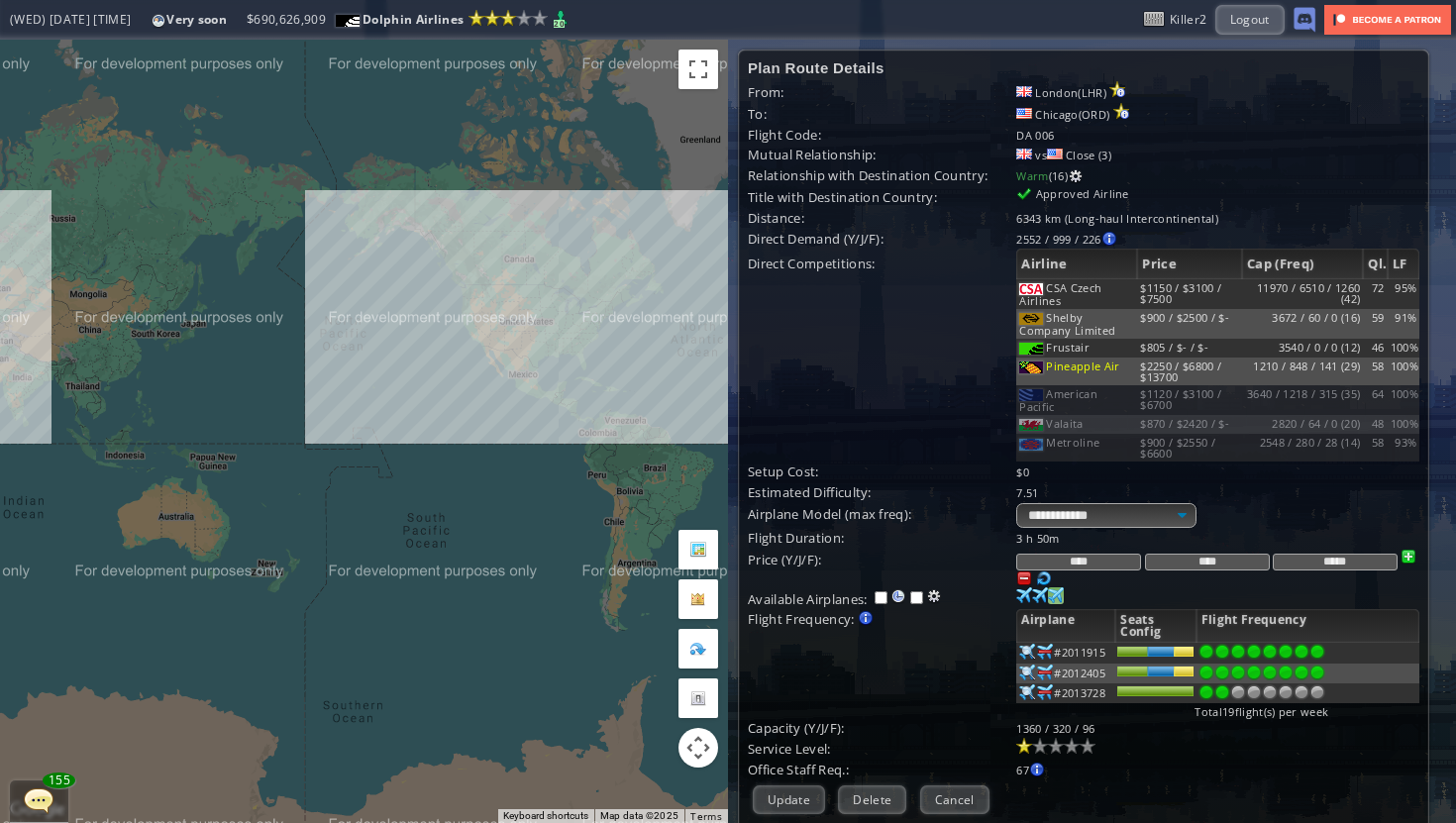 click at bounding box center [1222, 652] 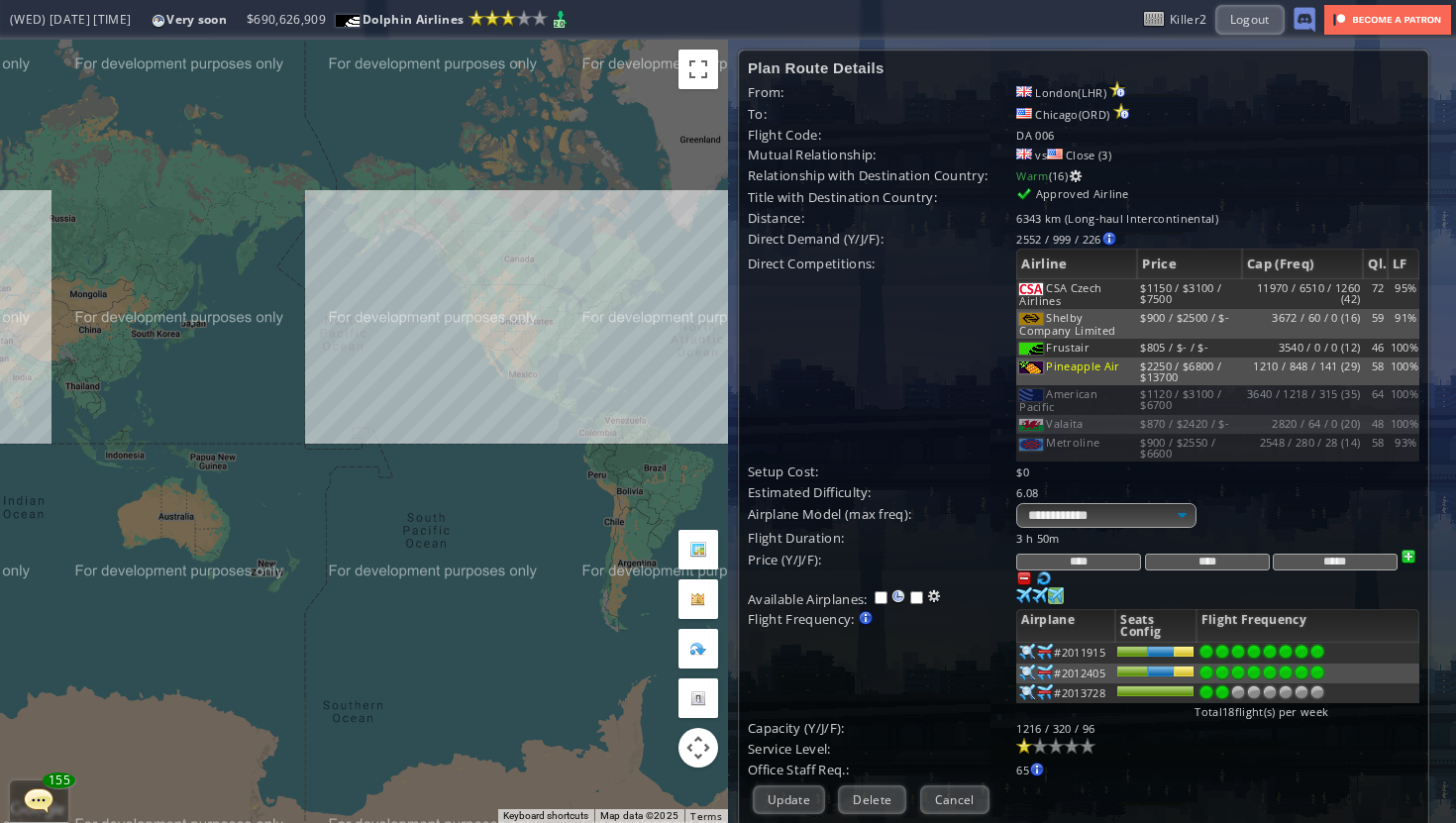 click at bounding box center (1308, 653) 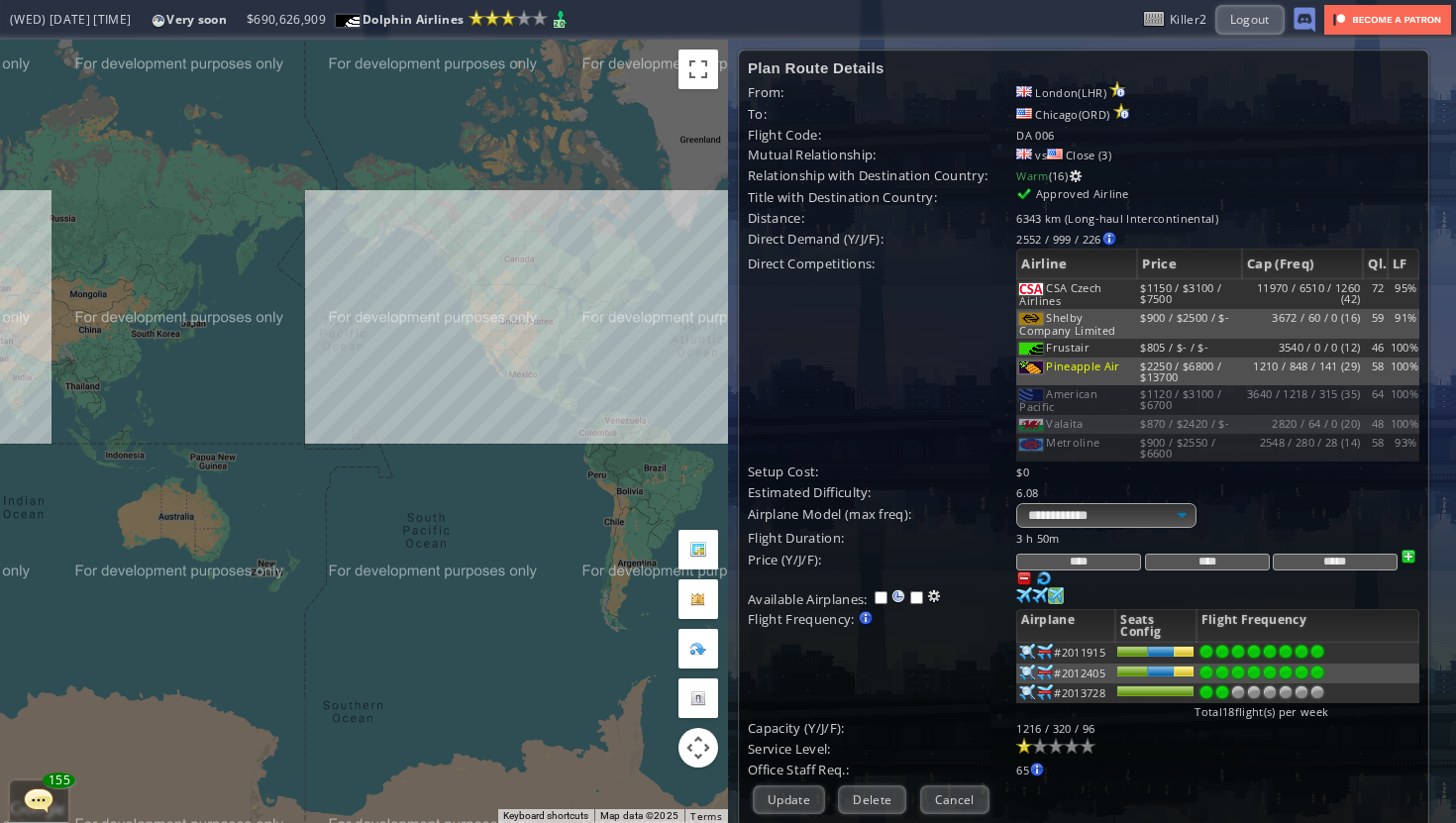 click on "abcdefhiklmnopqrstuvwxyz   abcdefhiklmnopqrstuvwxyz" at bounding box center [1155, 653] 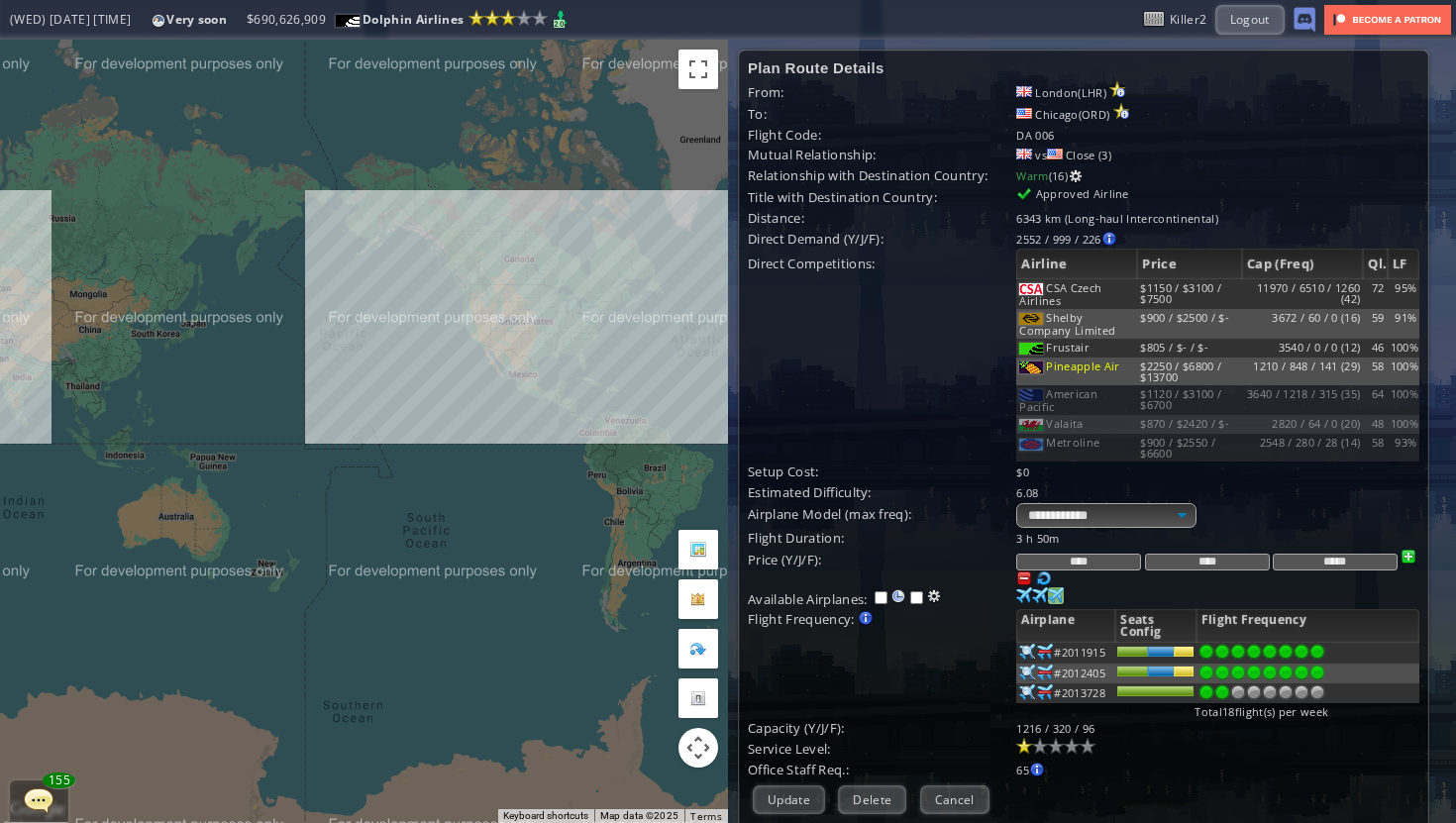 click at bounding box center [1308, 653] 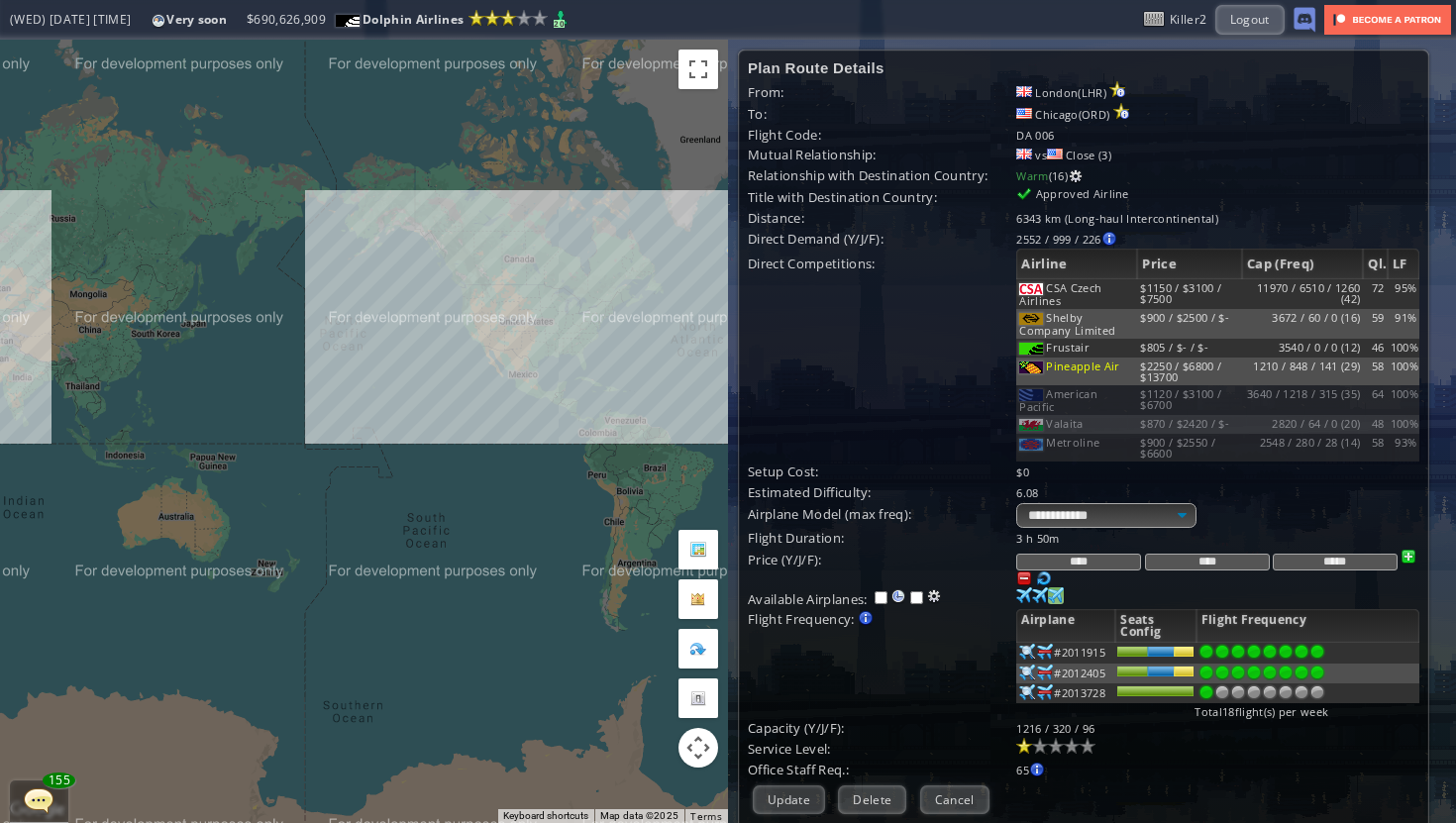 click at bounding box center [1206, 652] 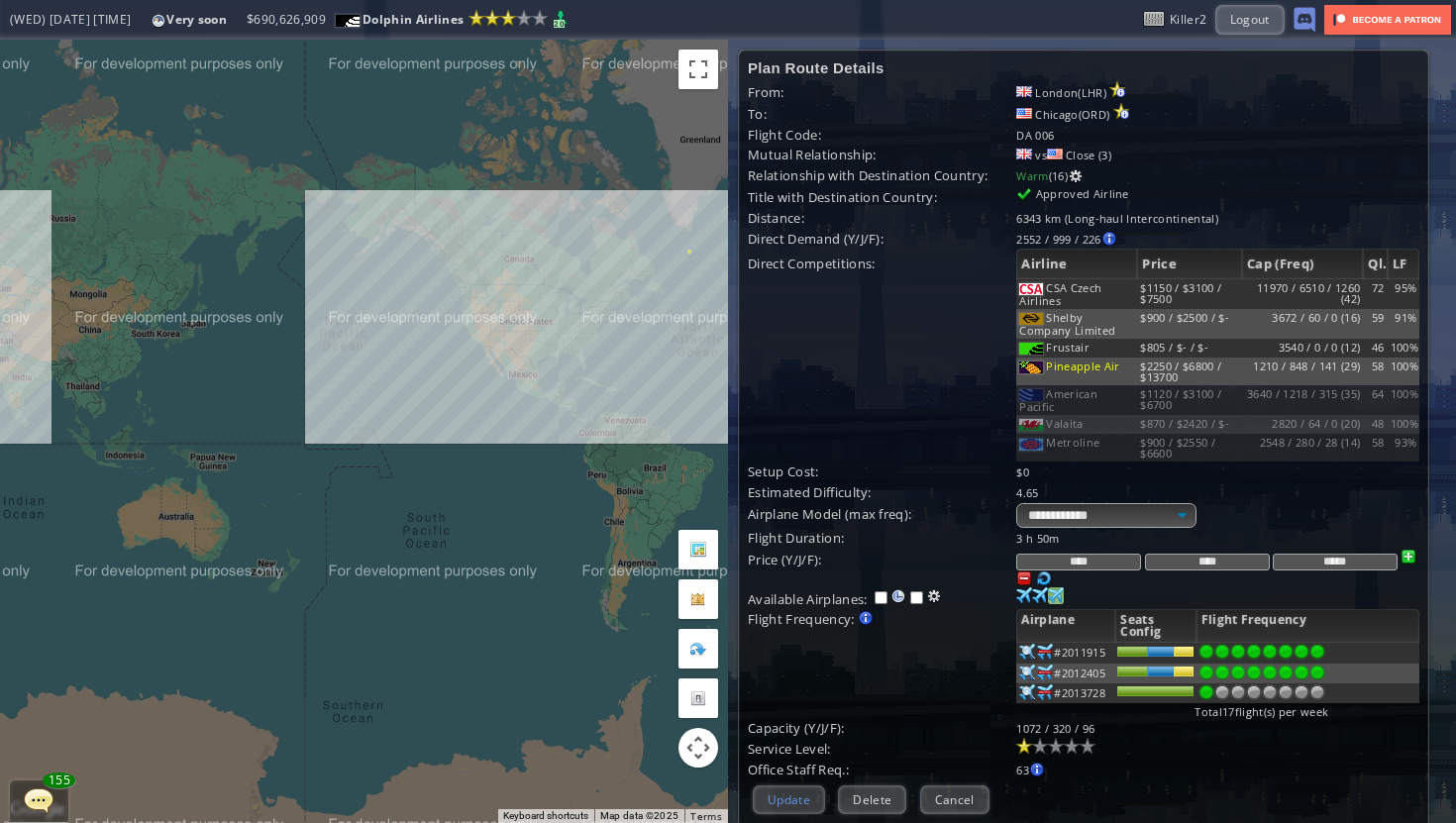 click on "Update" at bounding box center [788, 799] 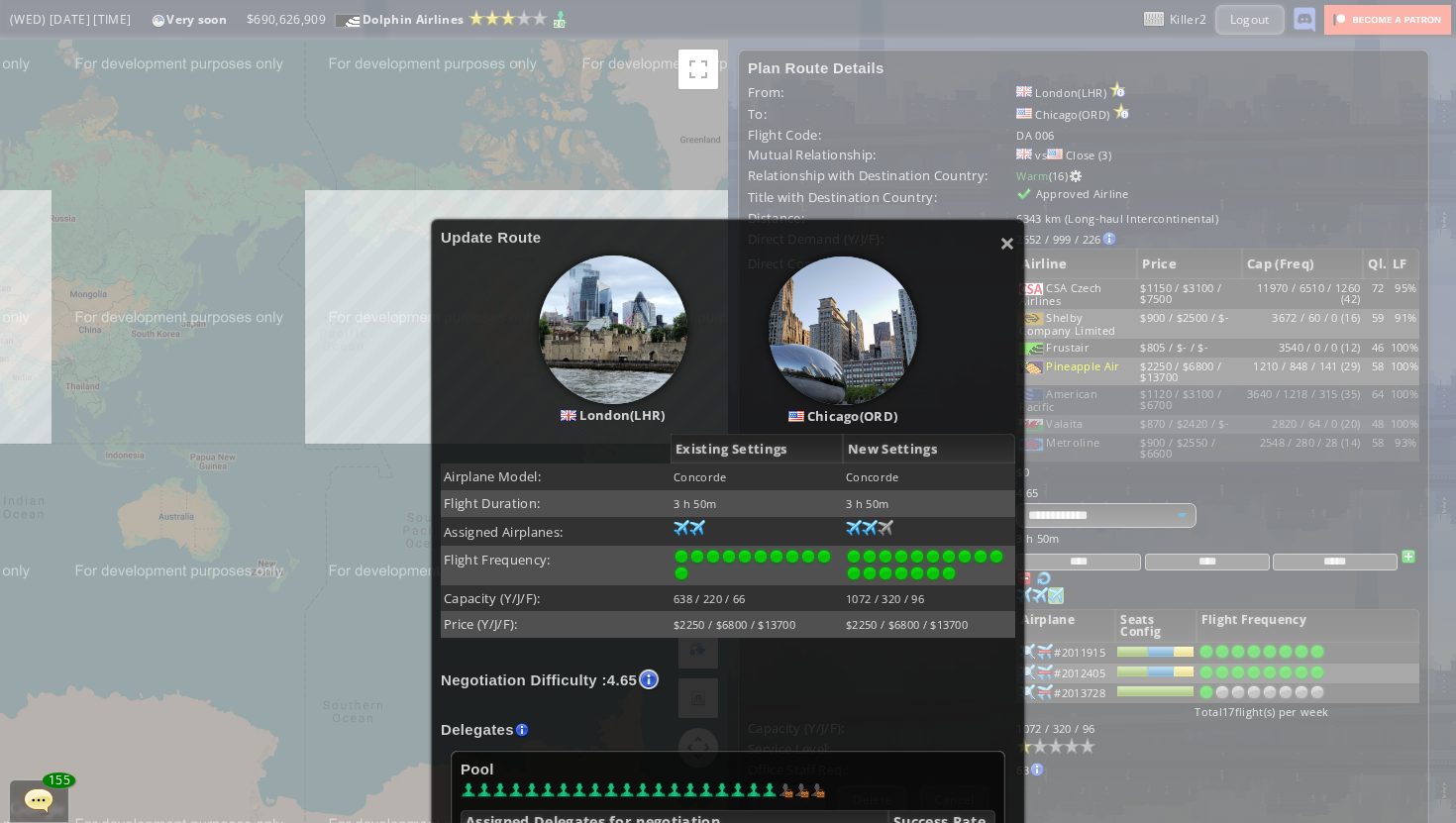 scroll, scrollTop: 83, scrollLeft: 0, axis: vertical 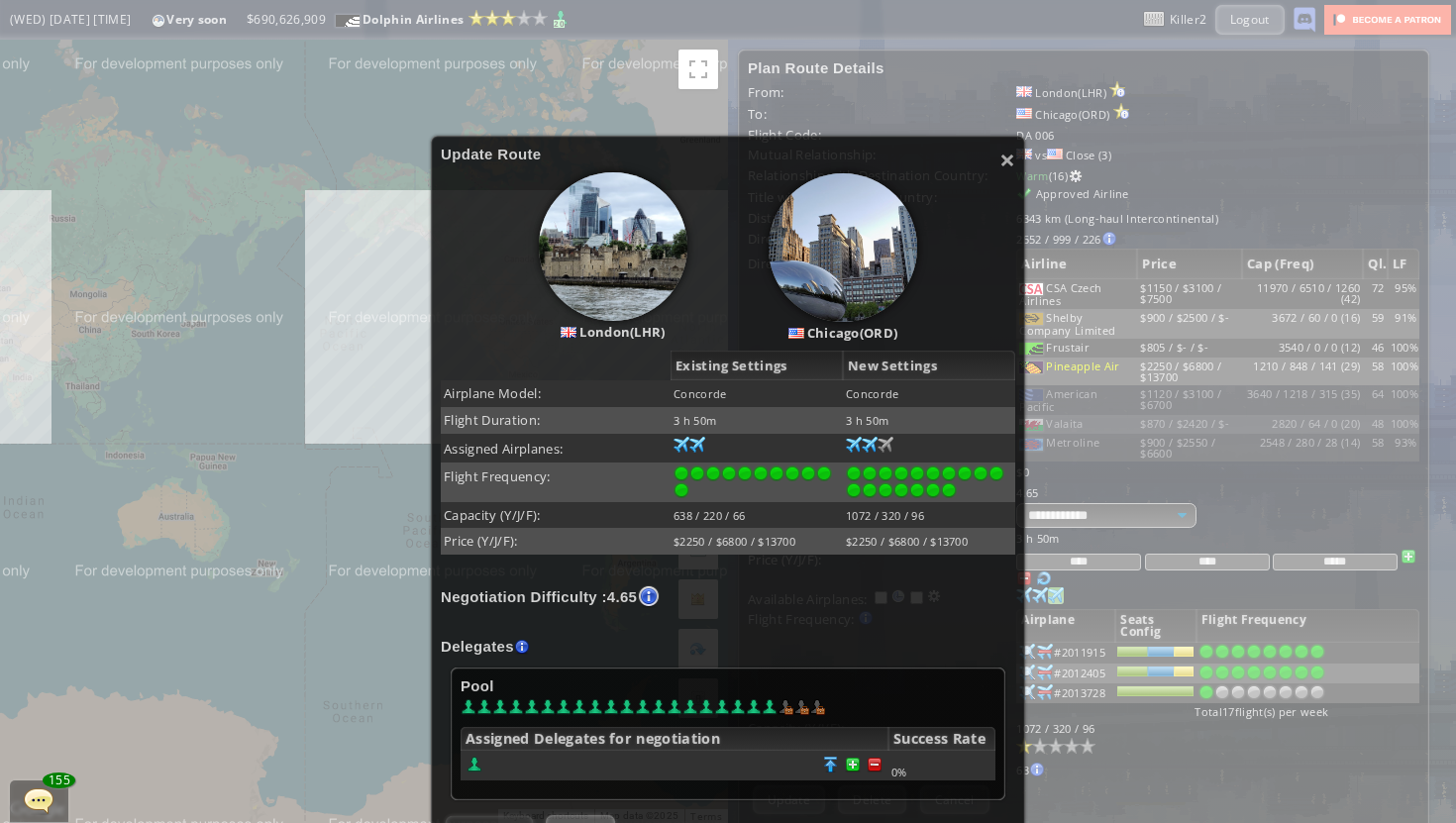 click at bounding box center [675, 766] 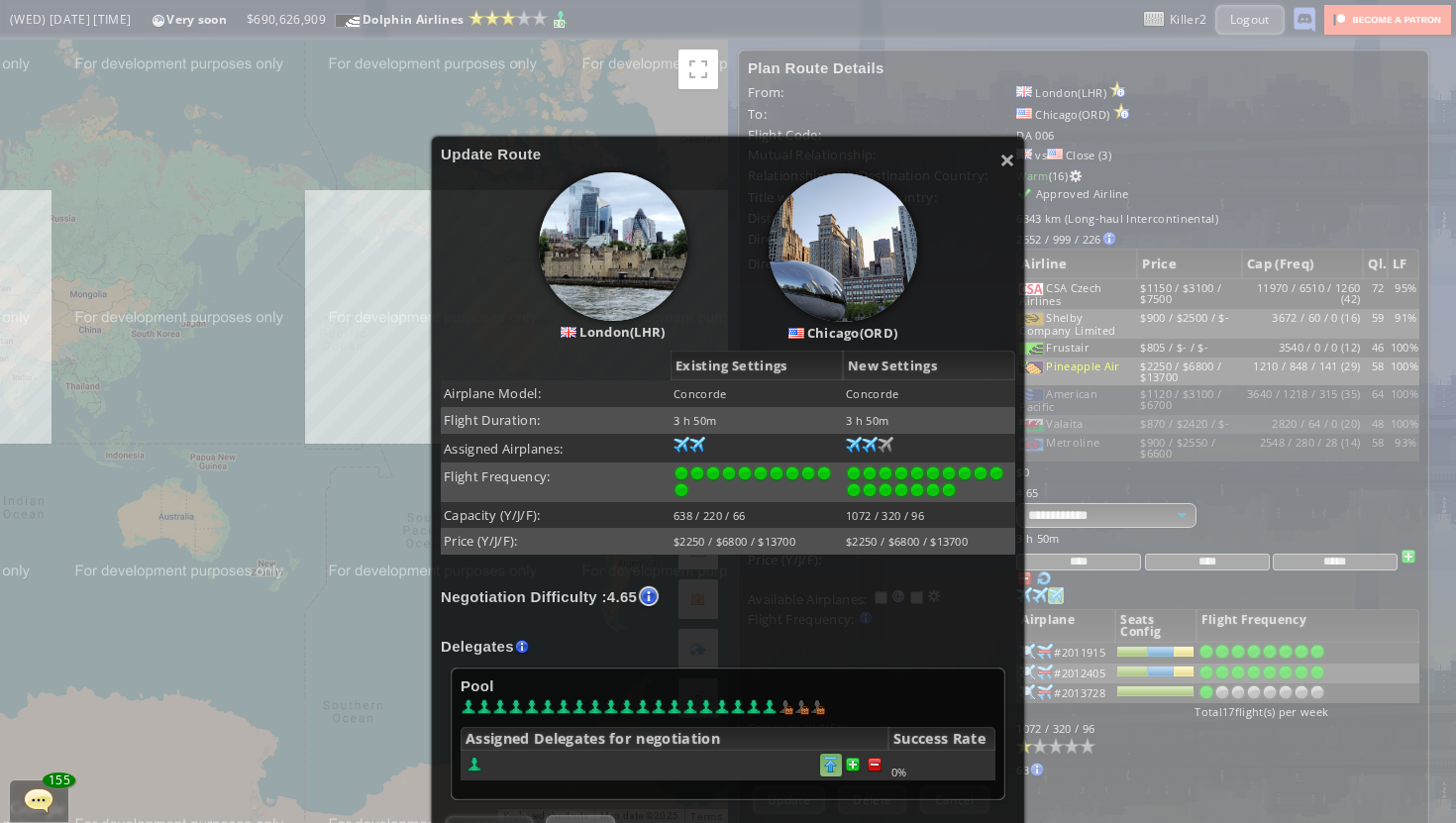 click at bounding box center (875, 765) 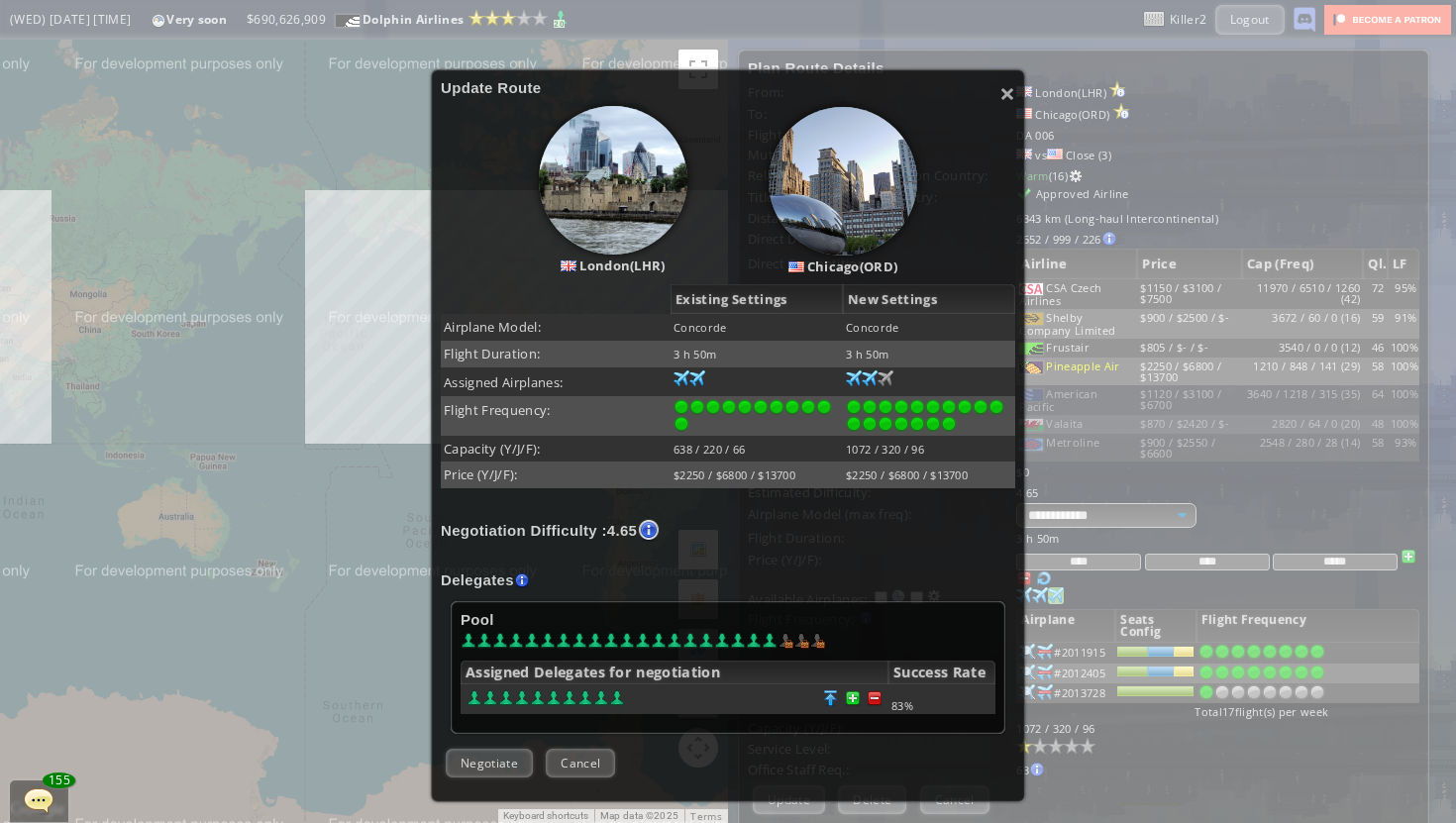 scroll, scrollTop: 246, scrollLeft: 0, axis: vertical 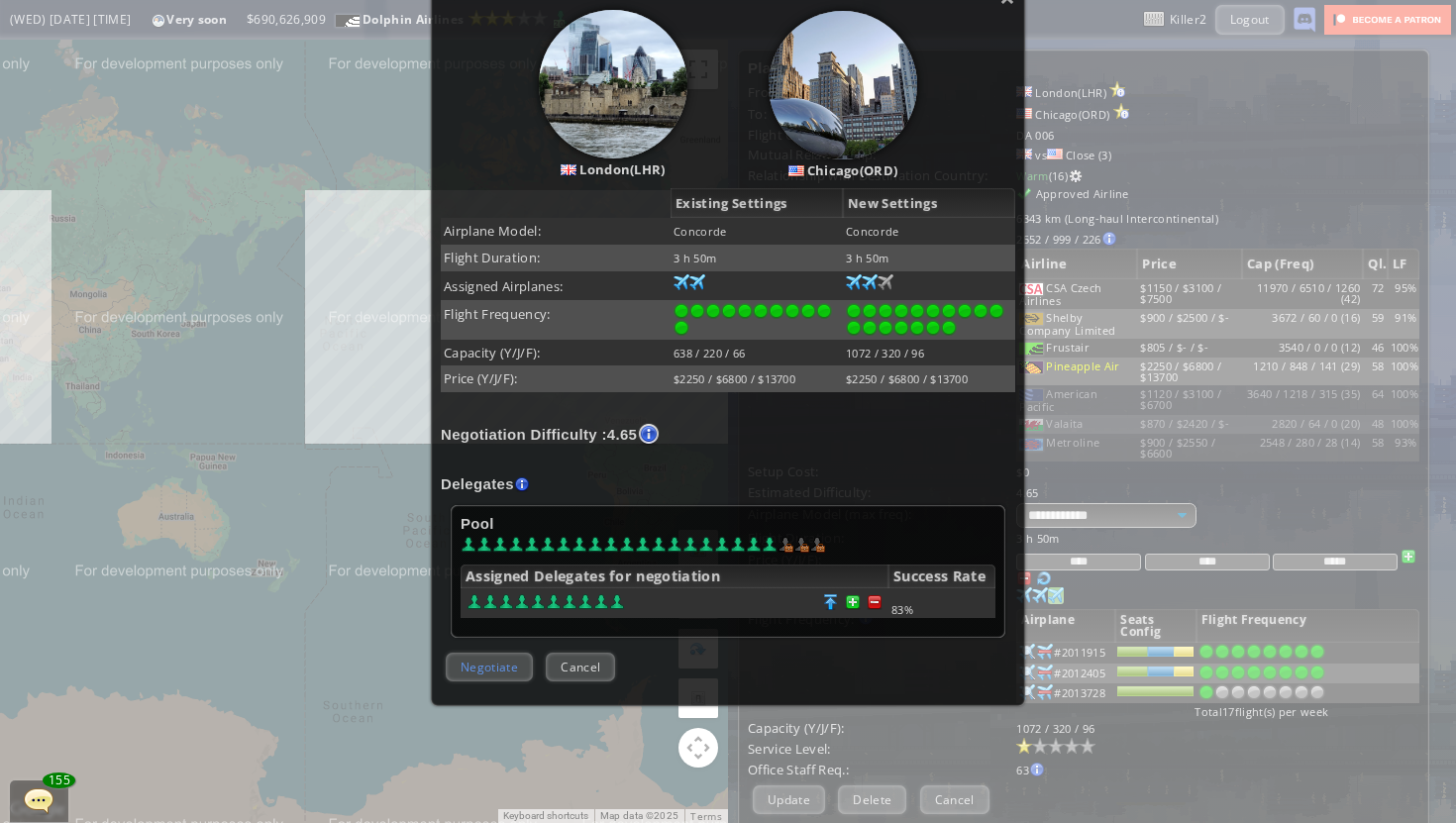 click on "Negotiate" at bounding box center [489, 667] 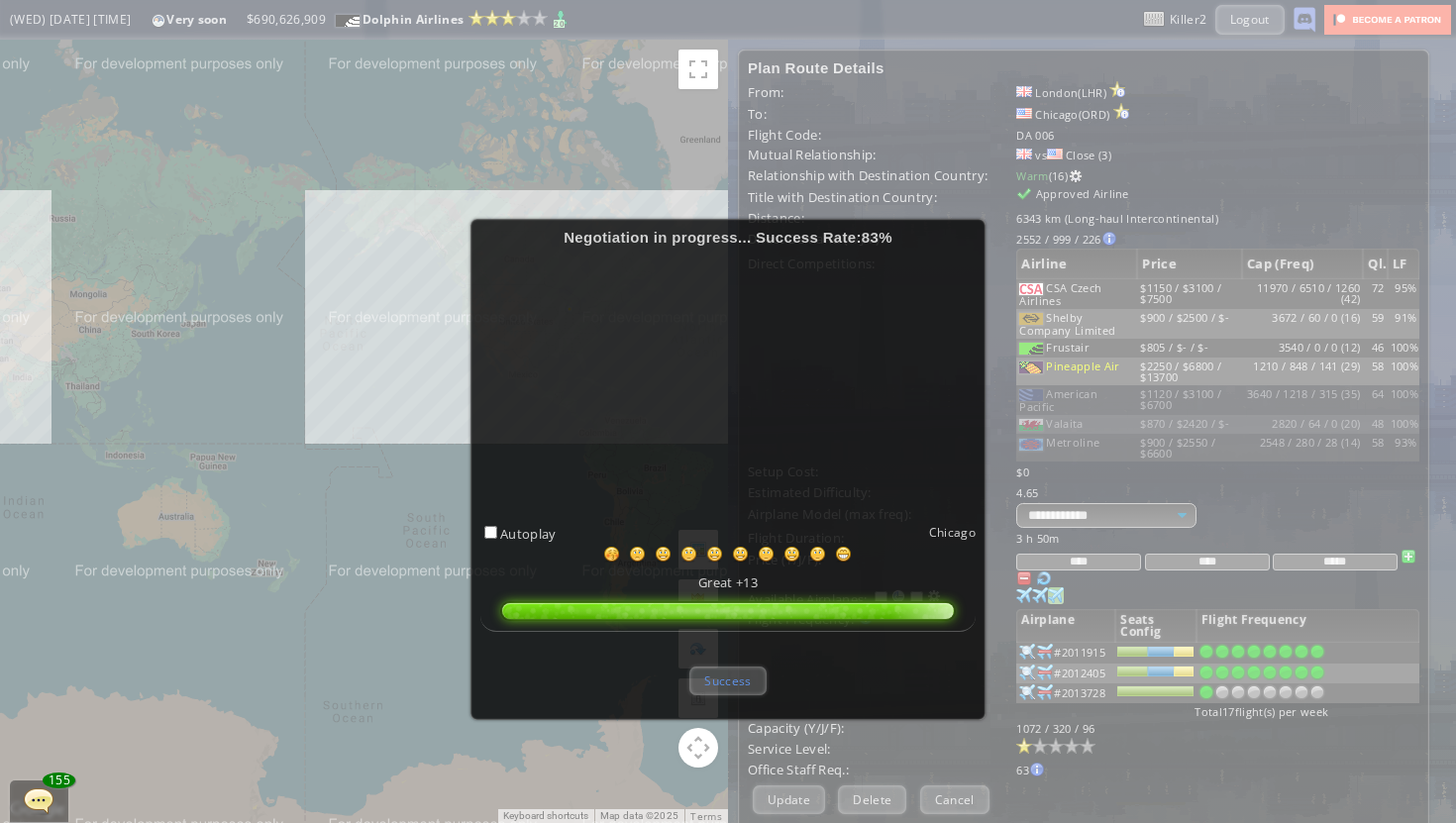 click on "Success" at bounding box center (727, 680) 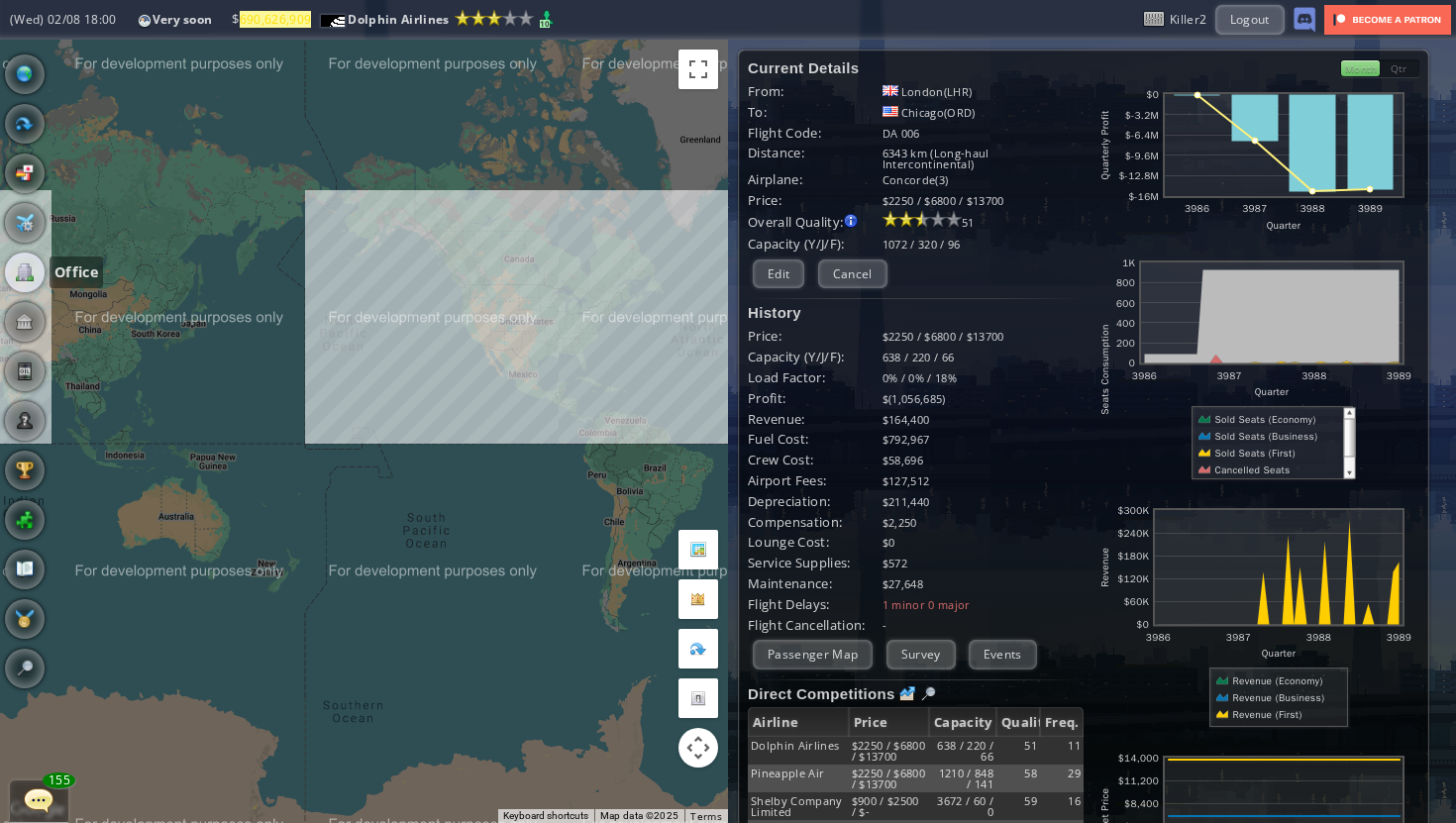 click at bounding box center [25, 272] 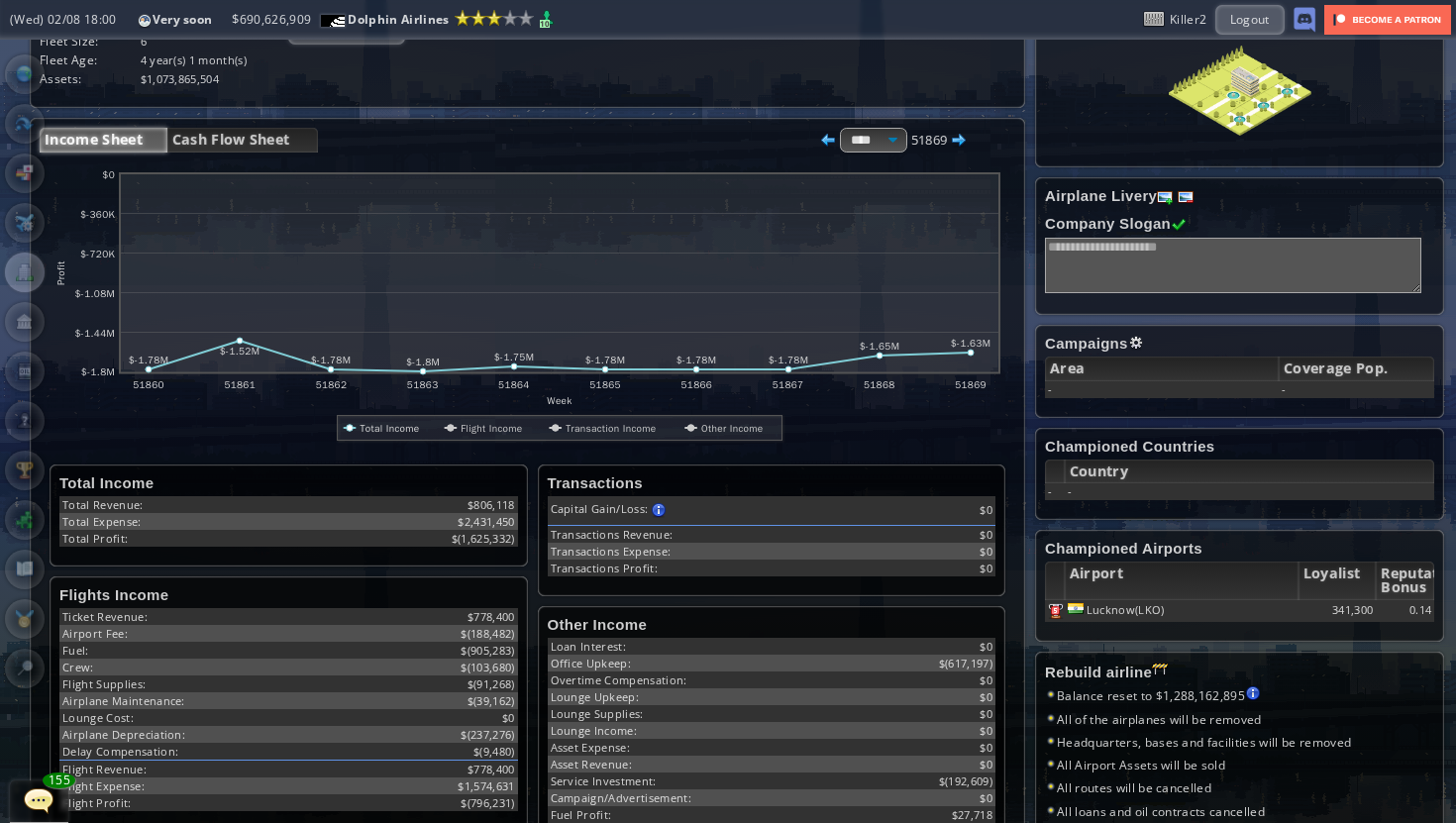 scroll, scrollTop: 197, scrollLeft: 0, axis: vertical 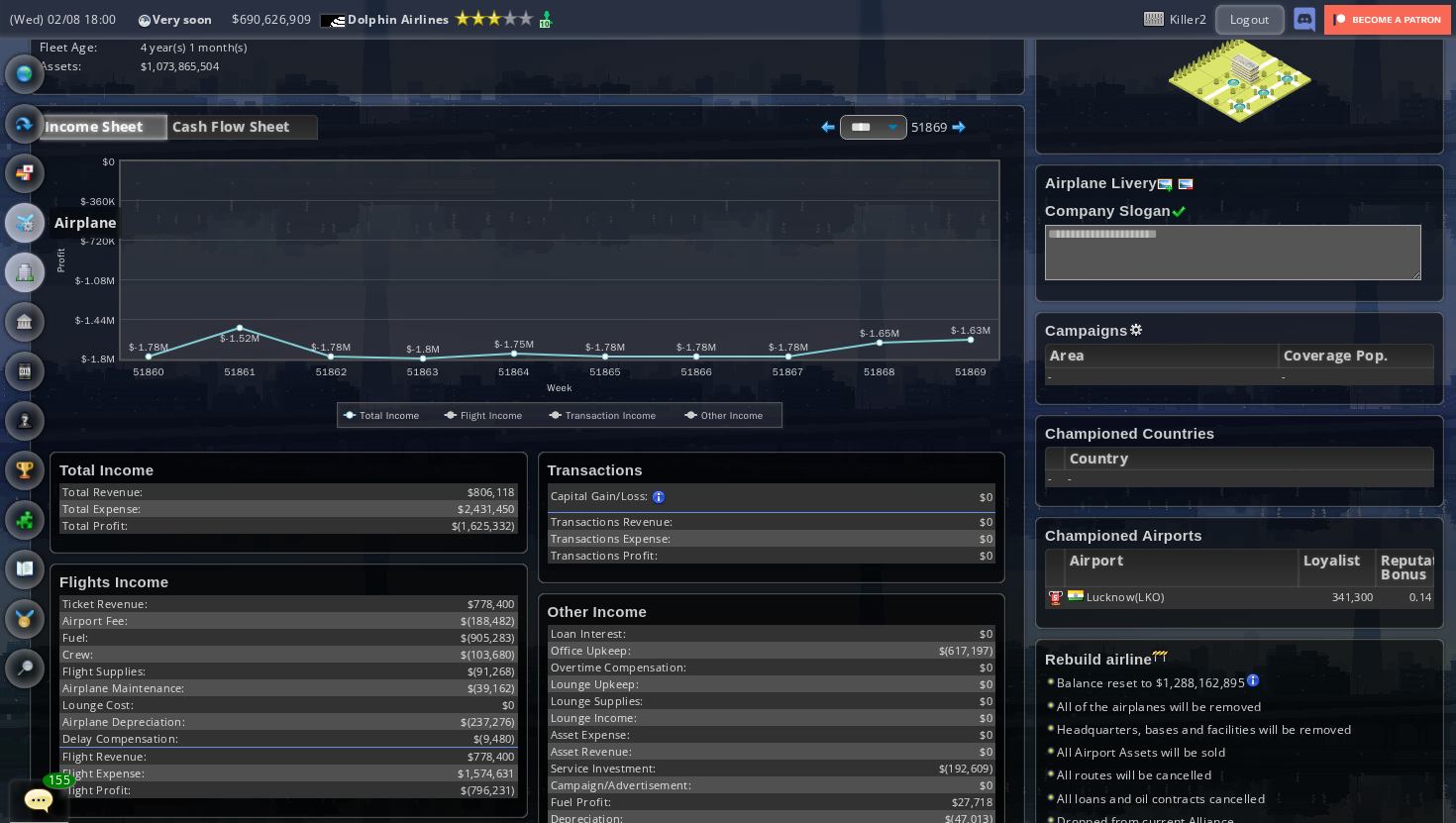 click at bounding box center (25, 223) 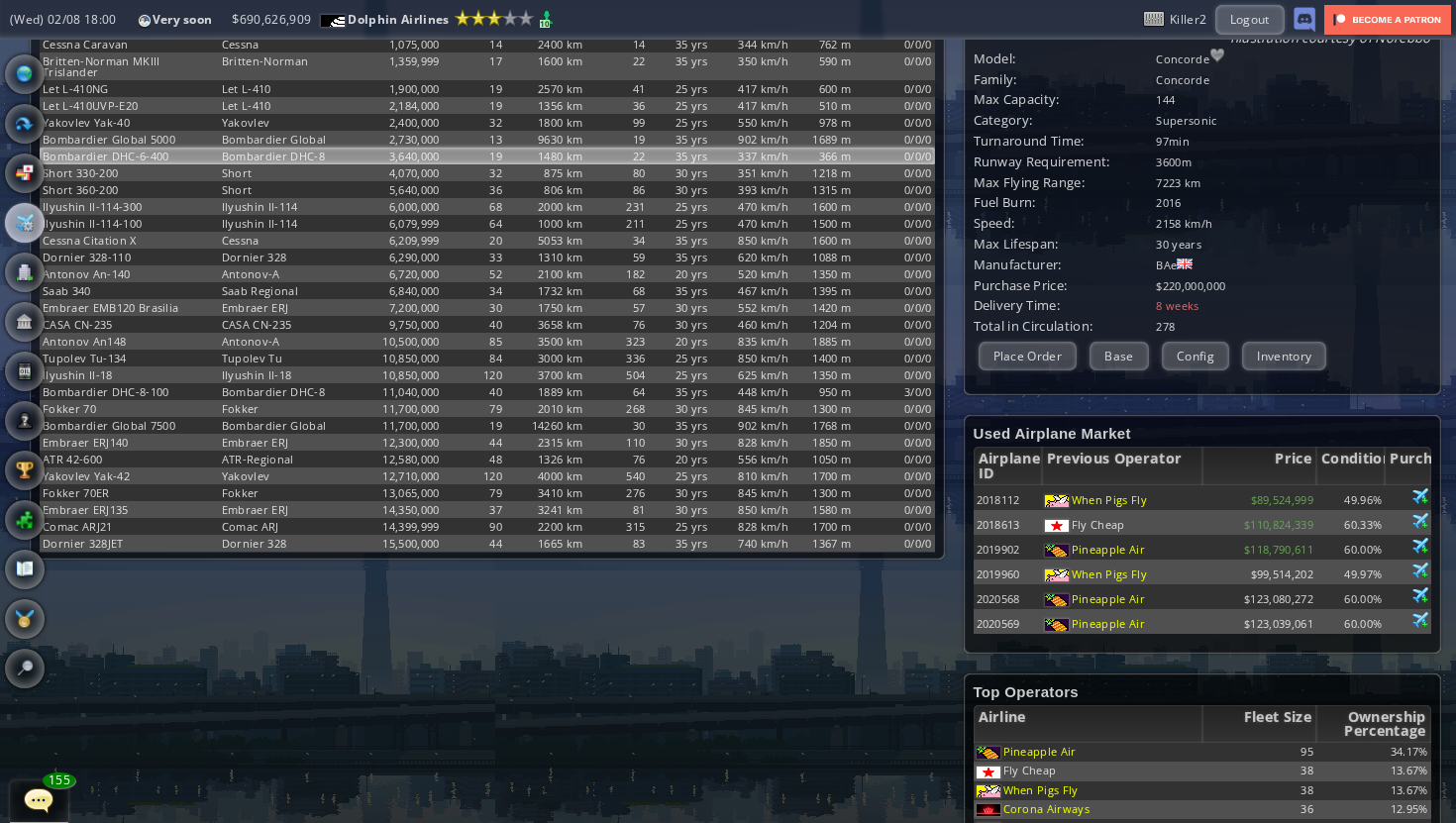 scroll, scrollTop: 0, scrollLeft: 0, axis: both 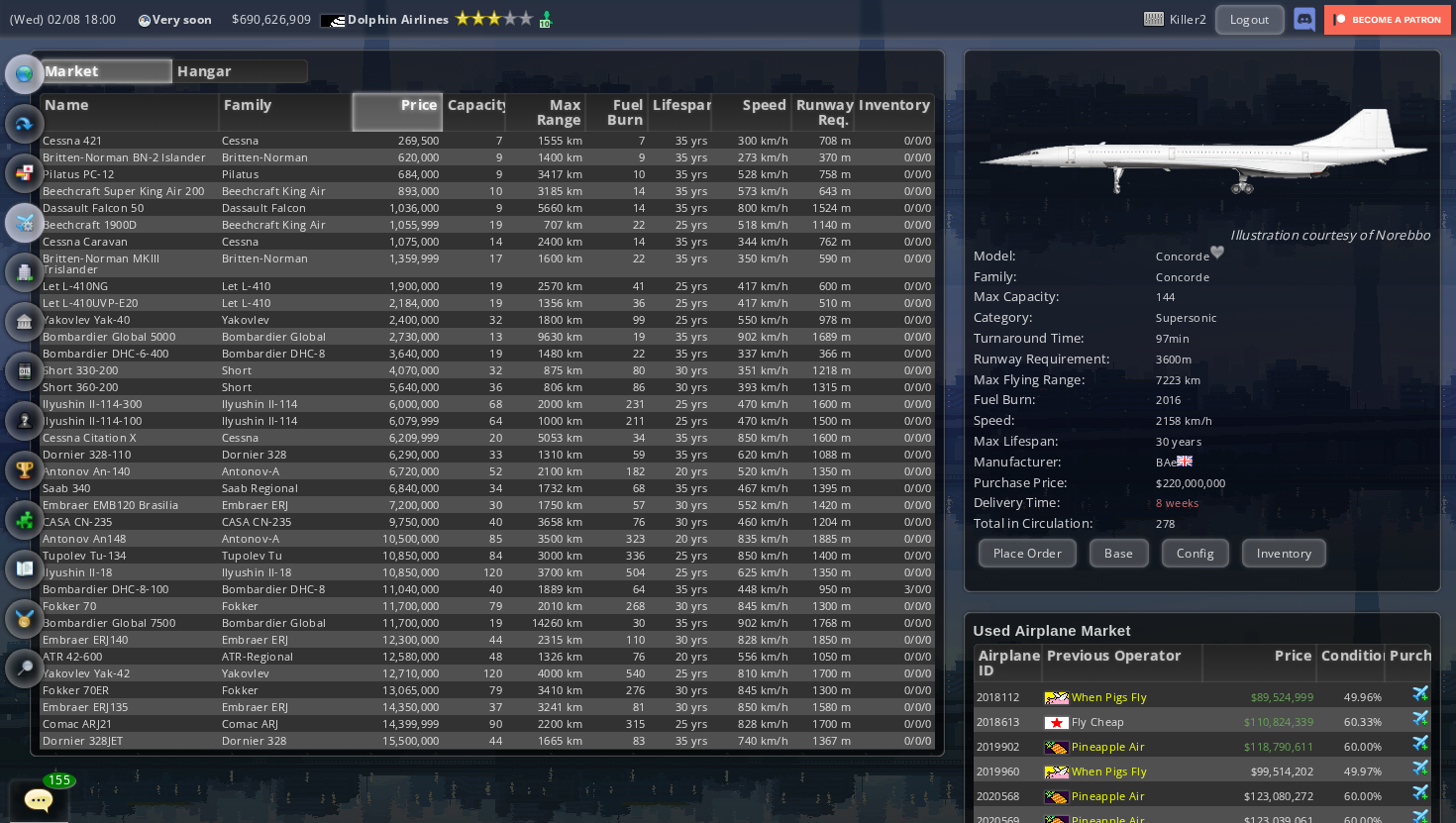 click at bounding box center (25, 74) 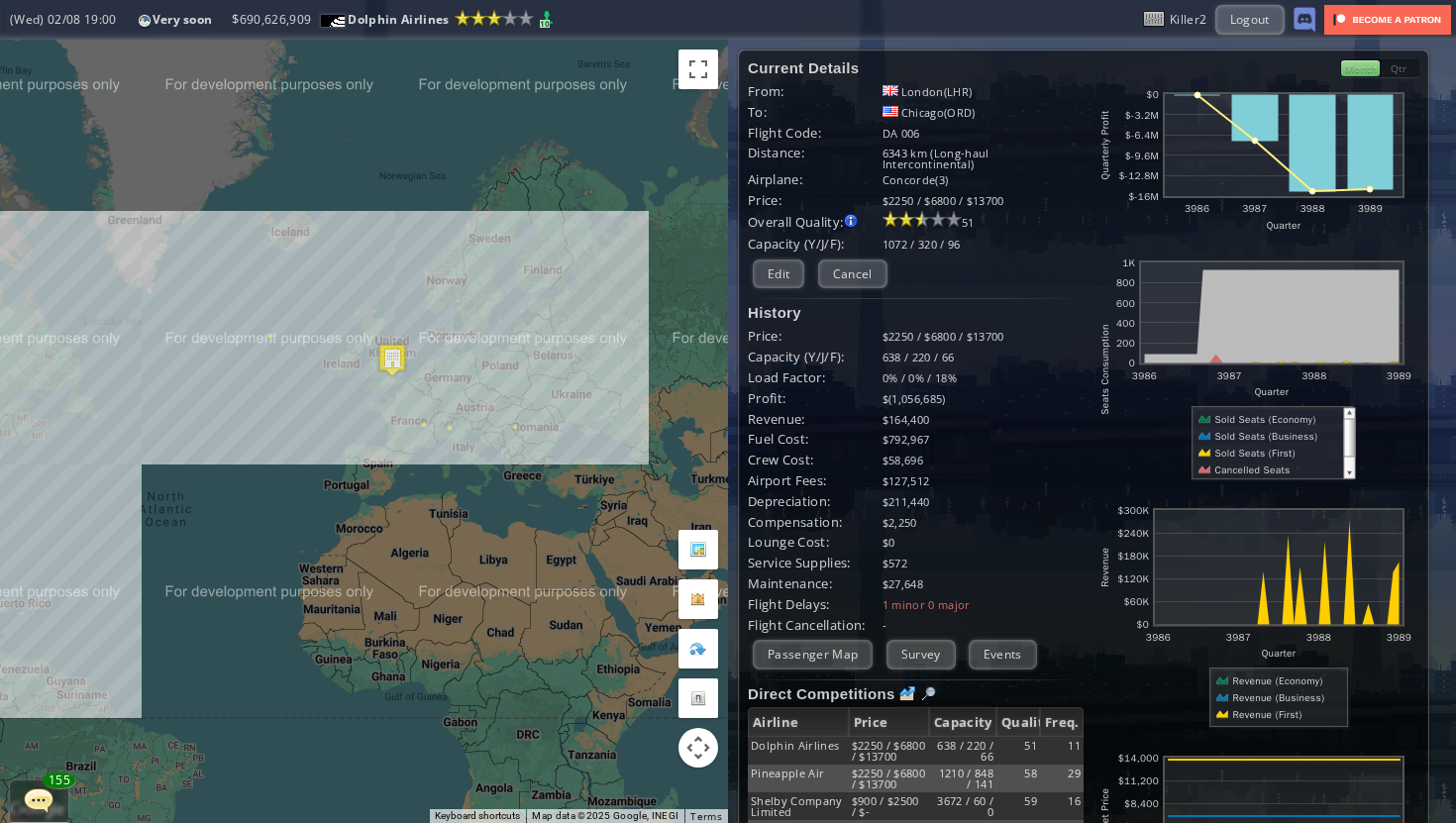 click on "To navigate, press the arrow keys." at bounding box center [364, 431] 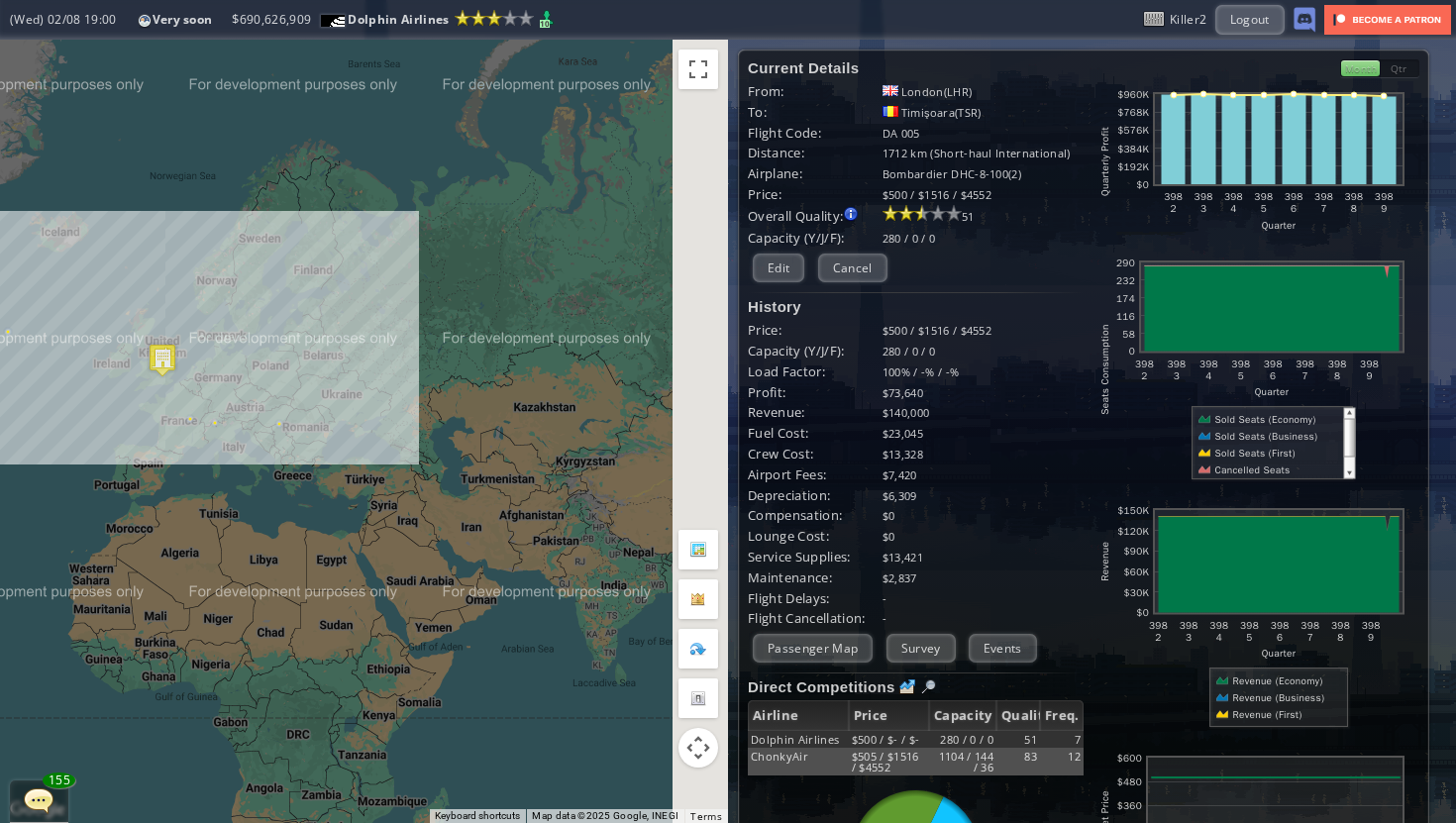 drag, startPoint x: 264, startPoint y: 429, endPoint x: 218, endPoint y: 429, distance: 46 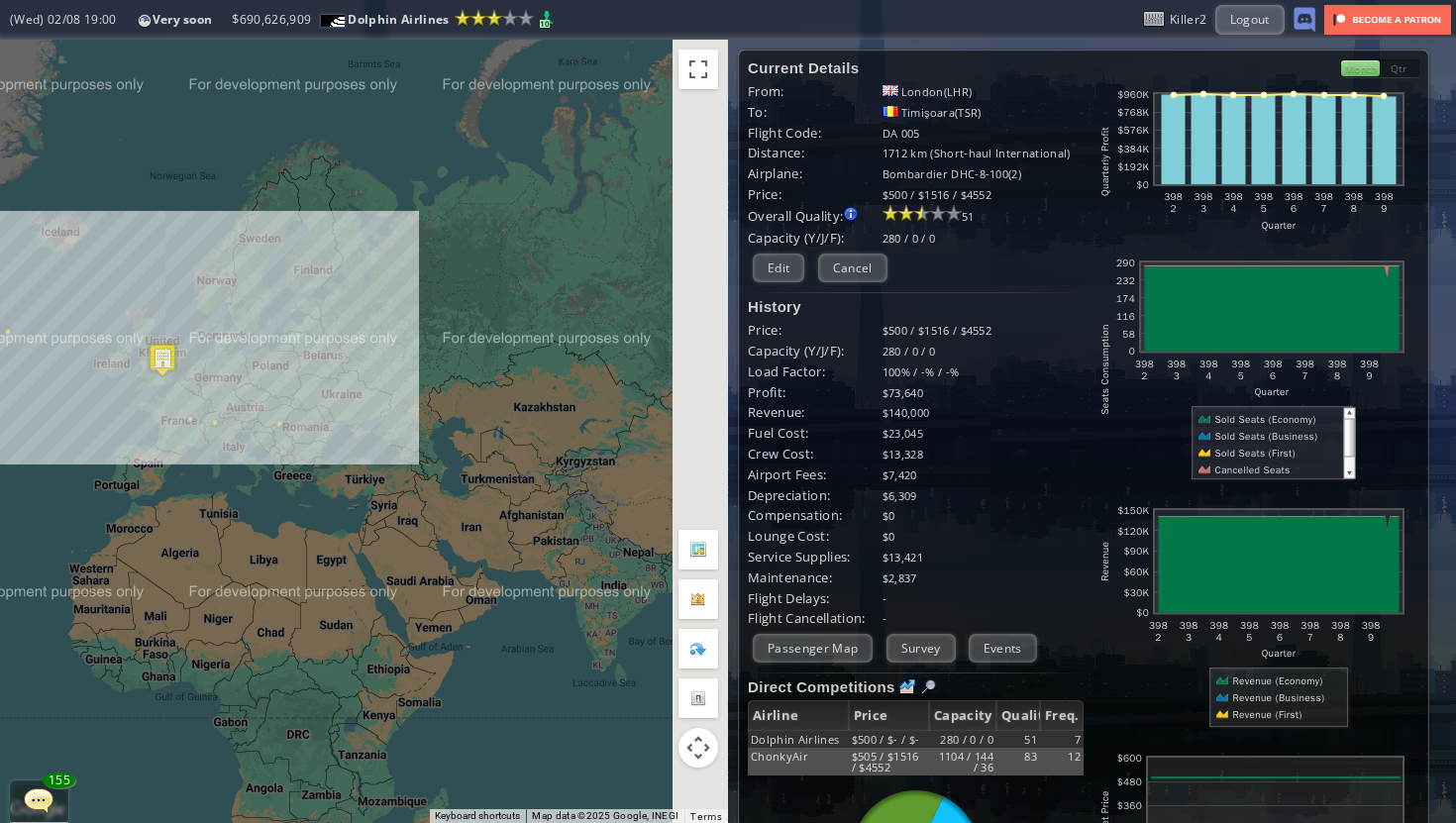 click on "To navigate, press the arrow keys." at bounding box center [364, 431] 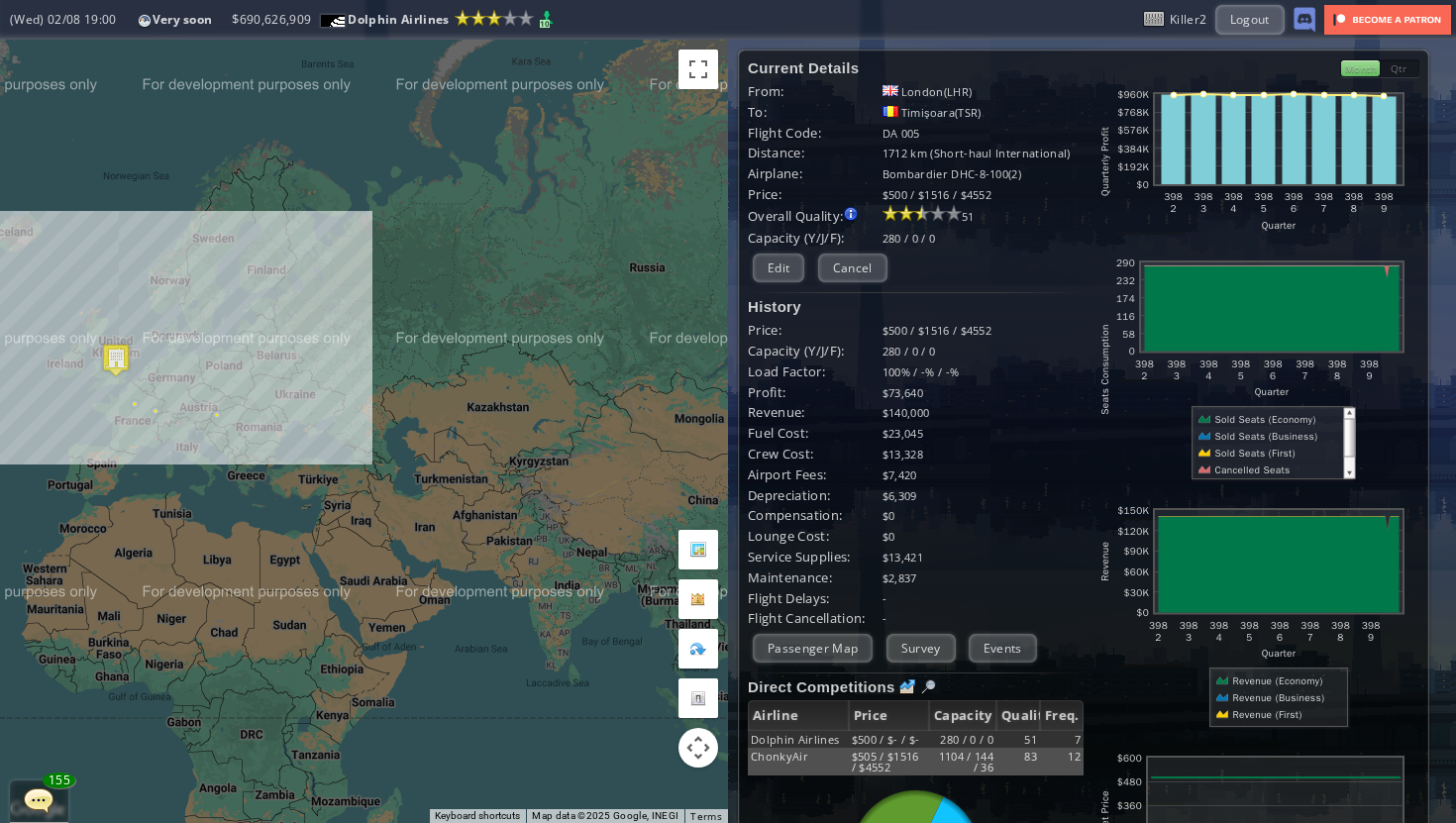 click on "Current Details
From:
London(LHR)
To:
Timişoara(TSR)
Flight Code:
DA 005
Distance:
1712 km (Short-haul International)
Airplane:
Bombardier DHC-8-100(2)
Price:
$500 / $1516 / $4552
Overall Quality:
Overall quality is determined by:
- Fleet Age per Route
- Service Star level per route
- Company wide Service Quality
51
-" at bounding box center (915, 496) 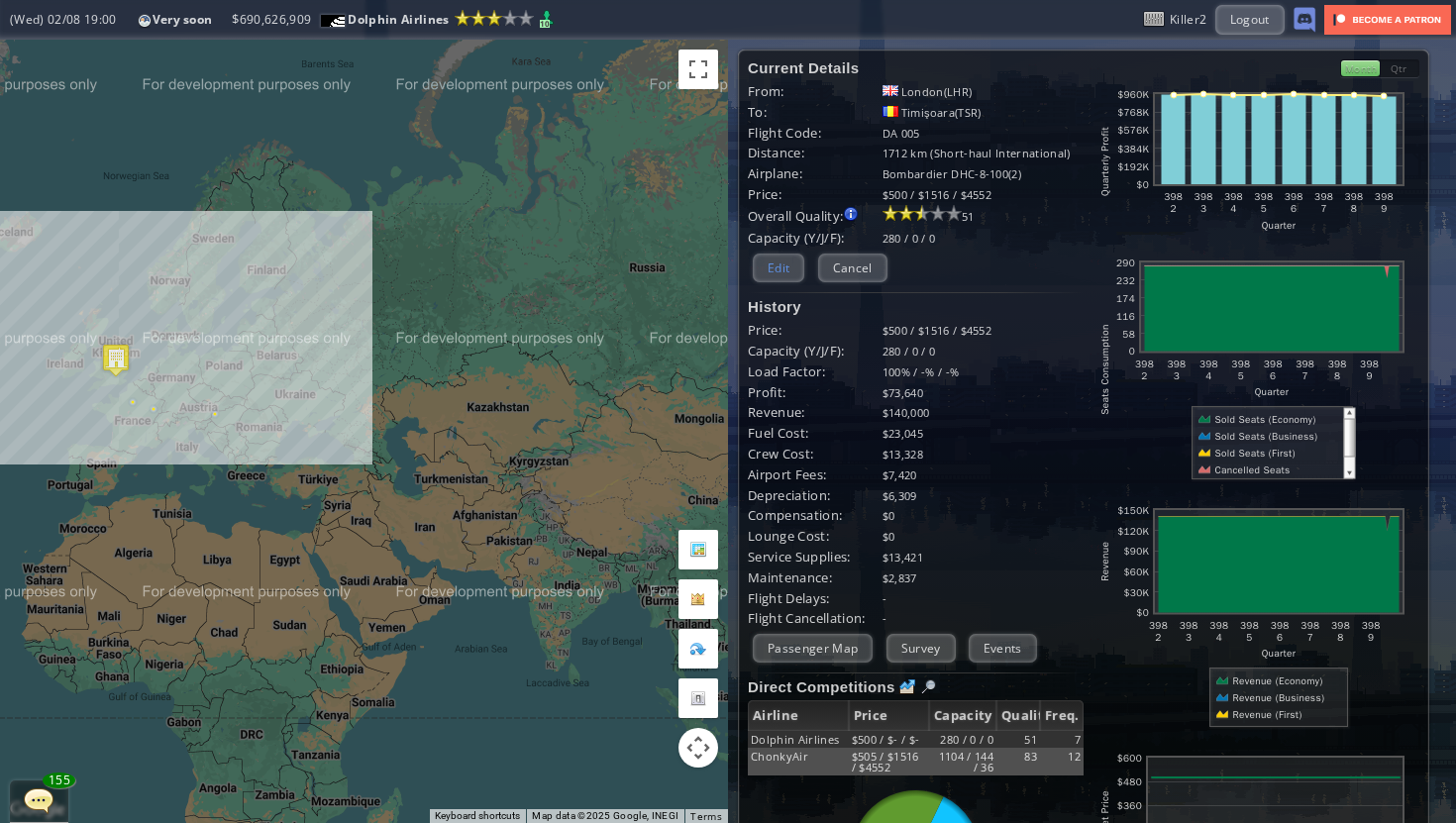 click on "Edit" at bounding box center [779, 267] 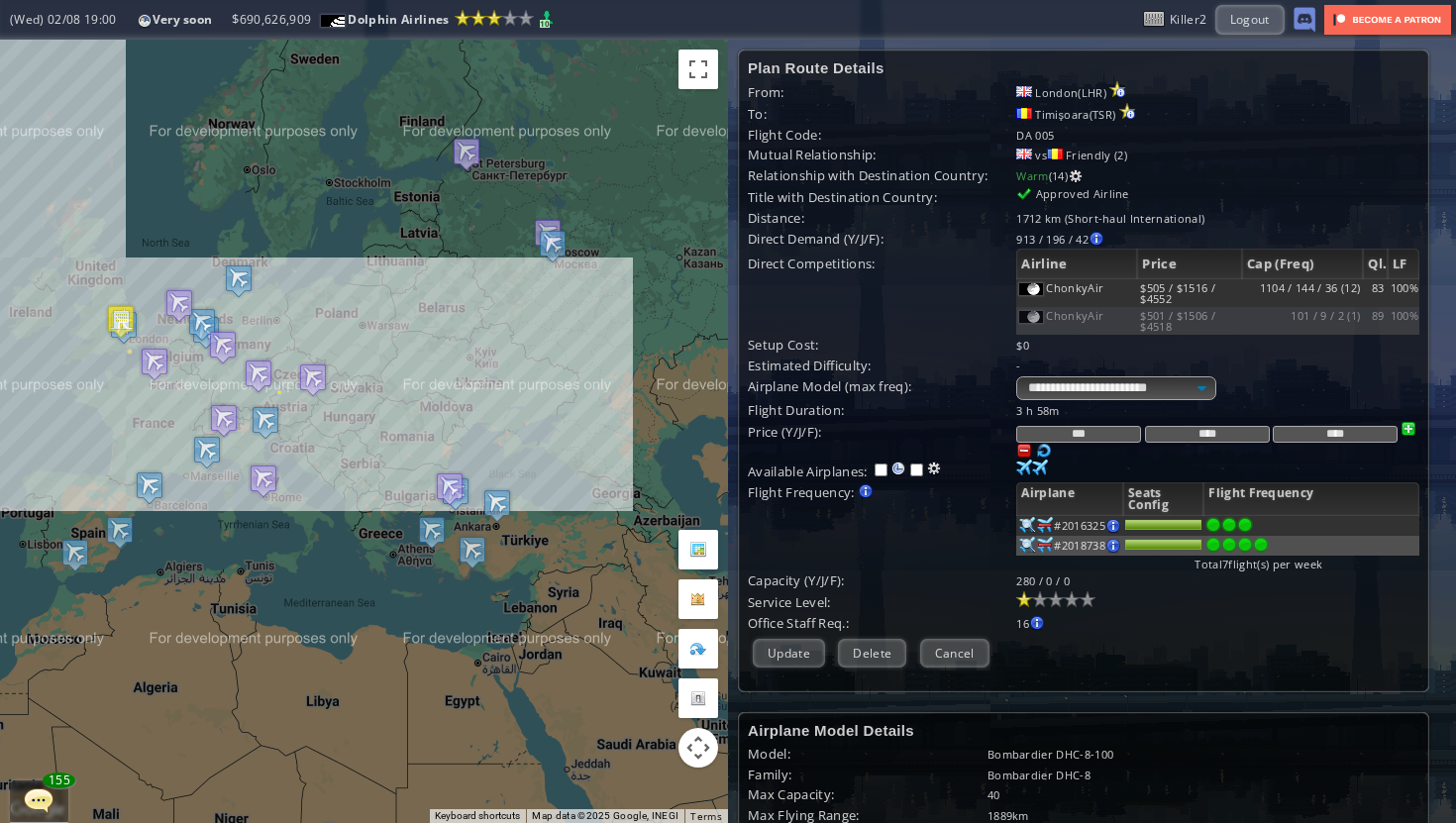 click at bounding box center (121, 321) 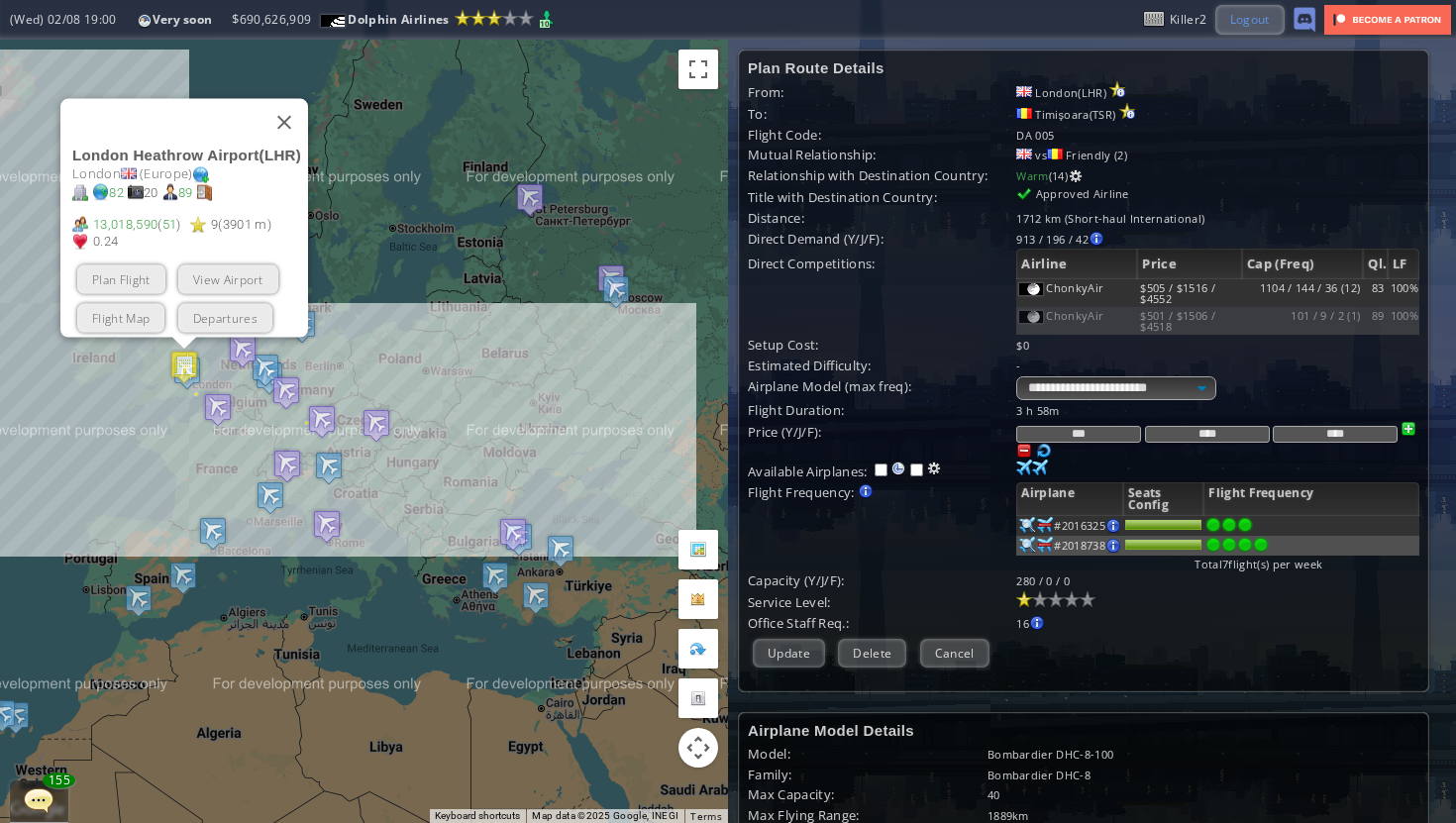 click on "Logout" at bounding box center [1250, 19] 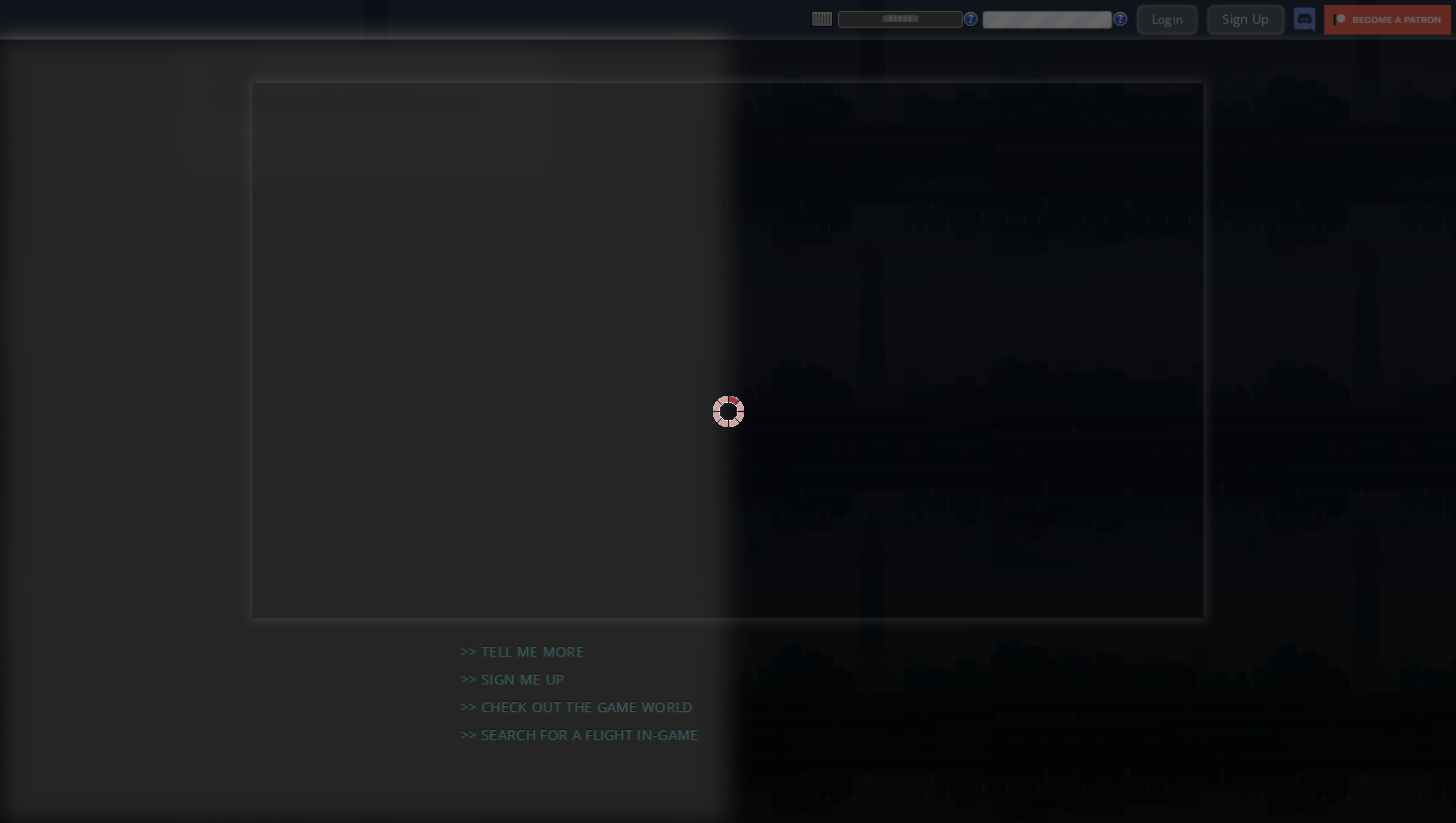 scroll, scrollTop: 0, scrollLeft: 0, axis: both 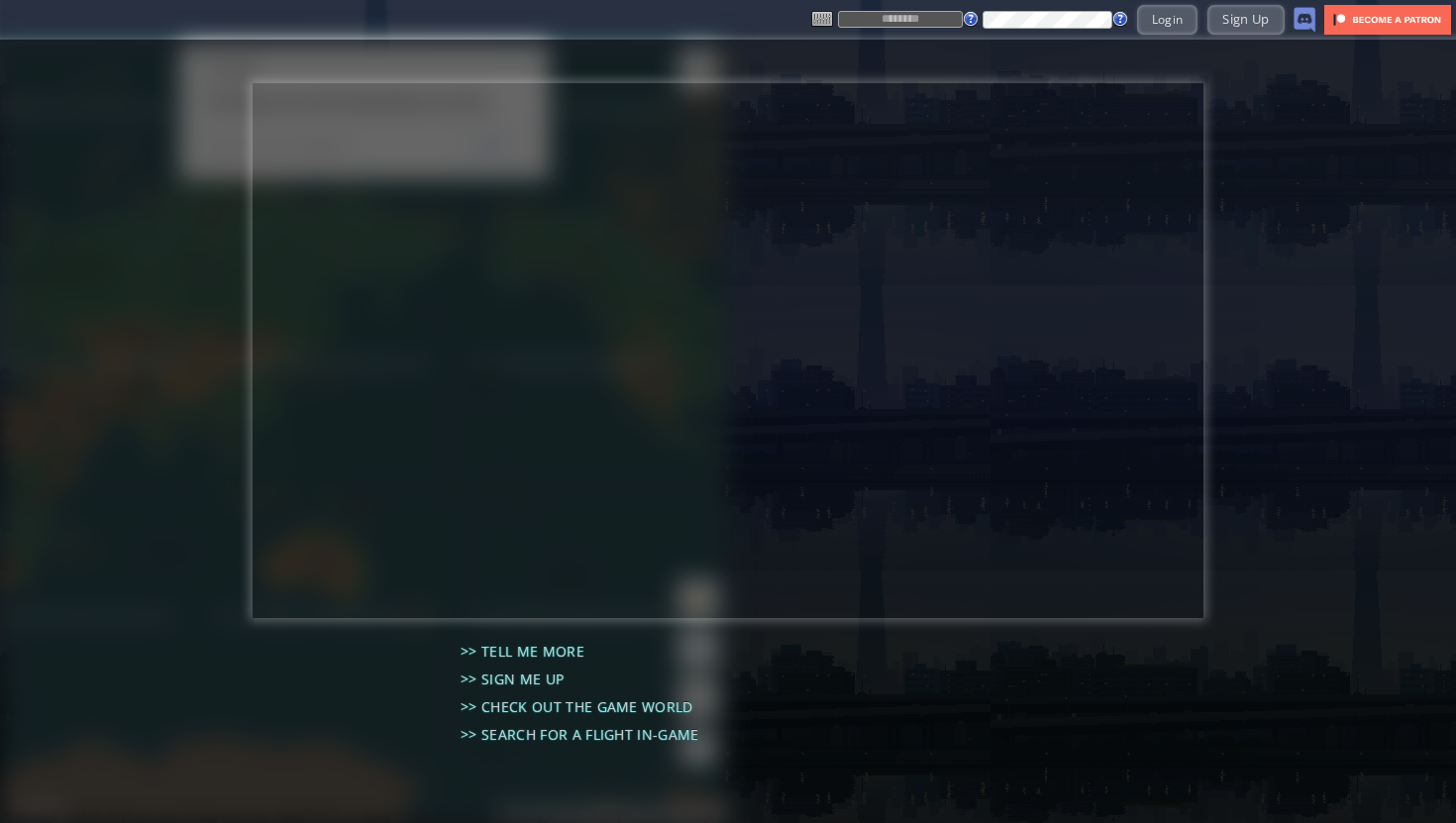 type on "******" 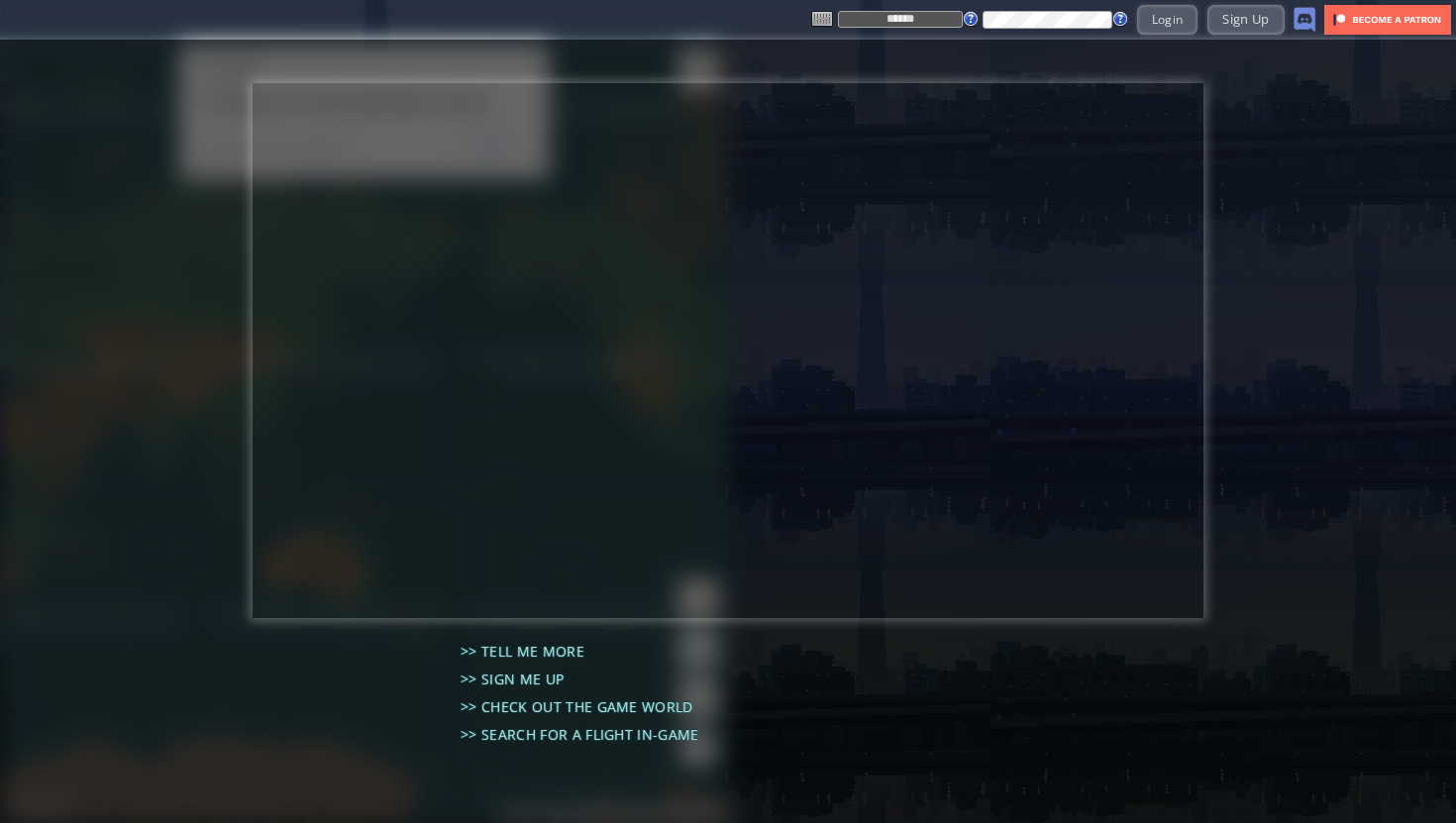 click on "******
Login
Sign Up" at bounding box center [1064, 19] 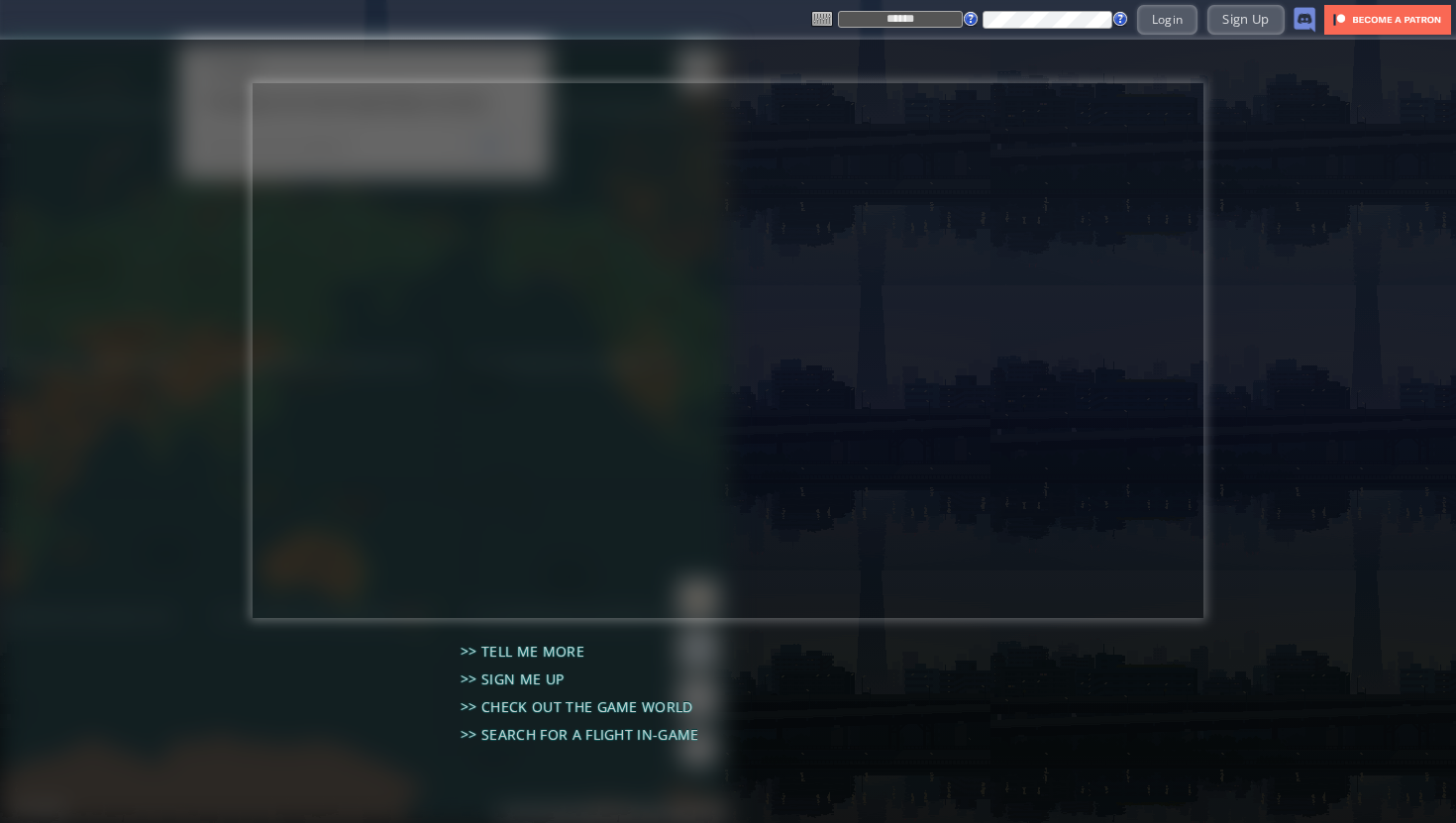 click on "******
Login
Sign Up" at bounding box center (1064, 19) 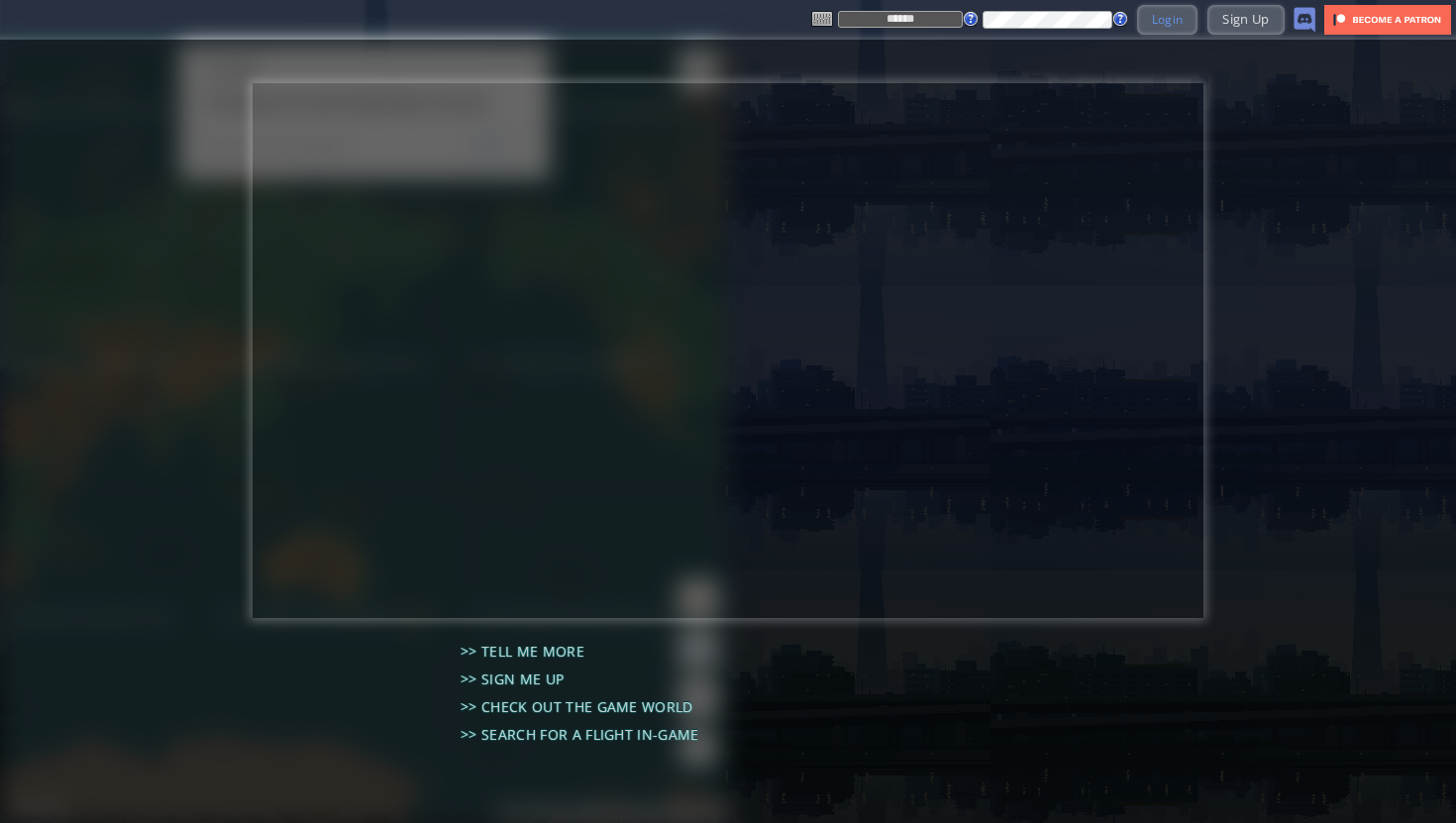 click on "Login" at bounding box center [1168, 19] 